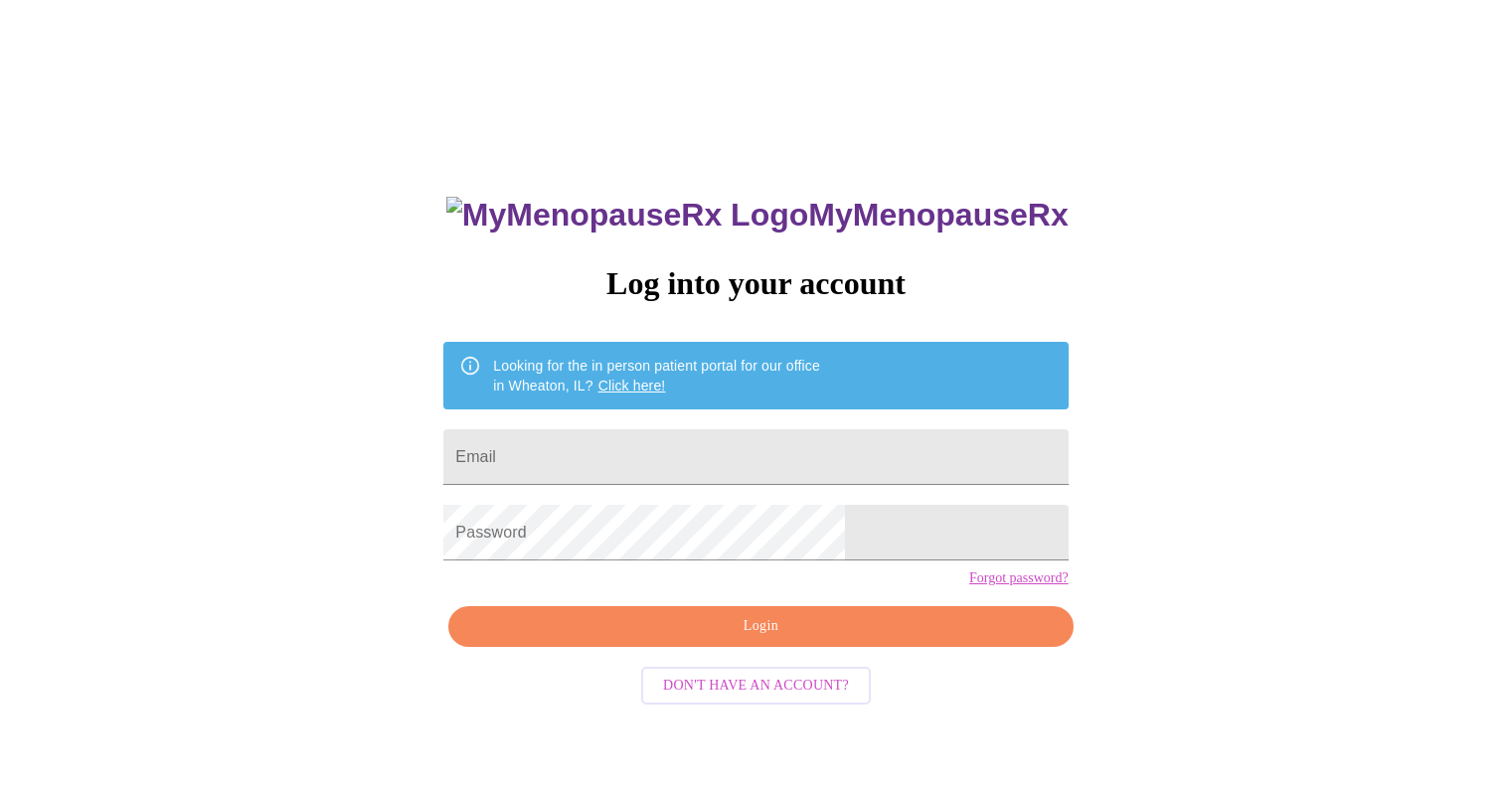 scroll, scrollTop: 0, scrollLeft: 0, axis: both 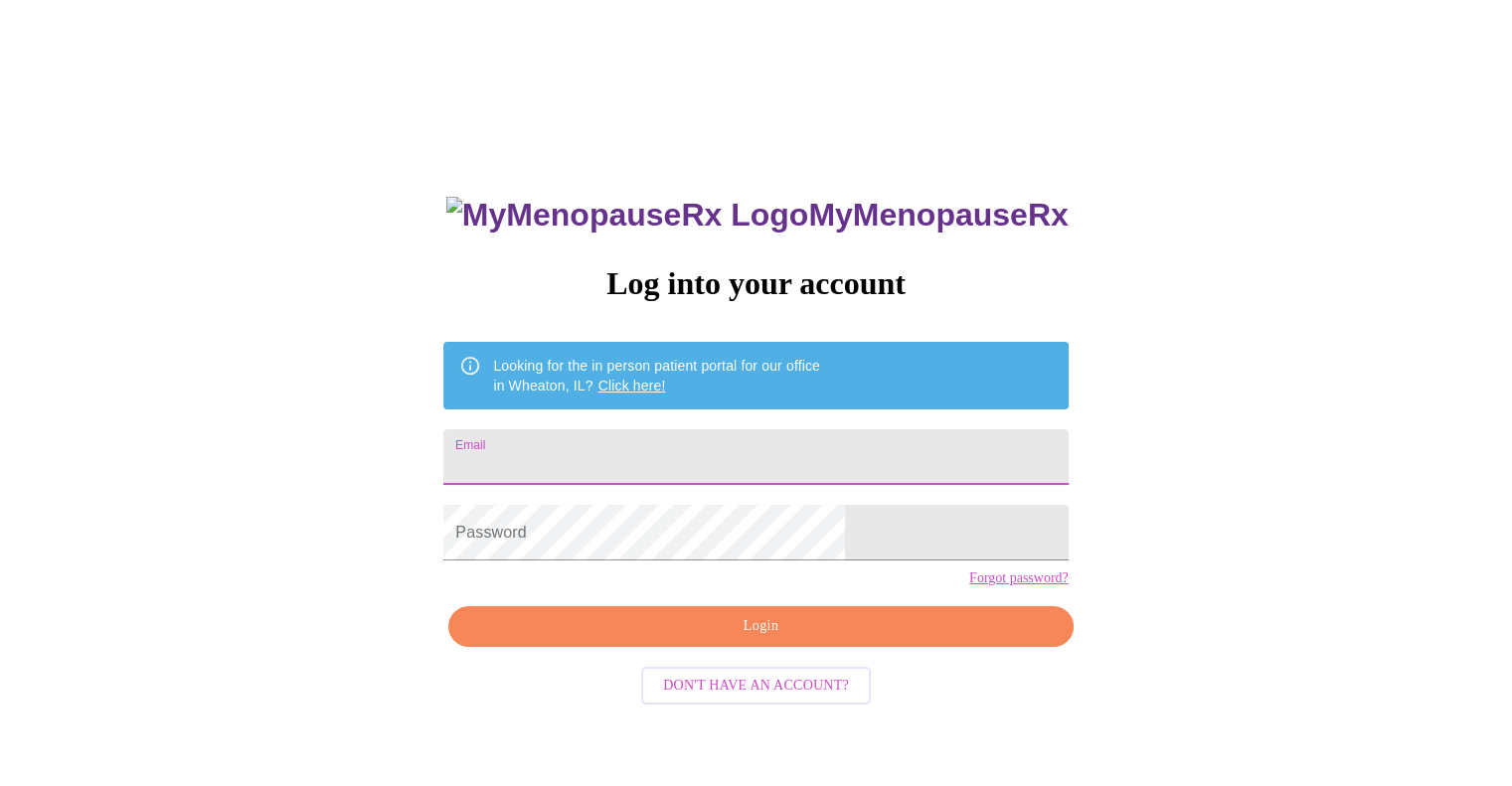 click on "Email" at bounding box center [756, 457] 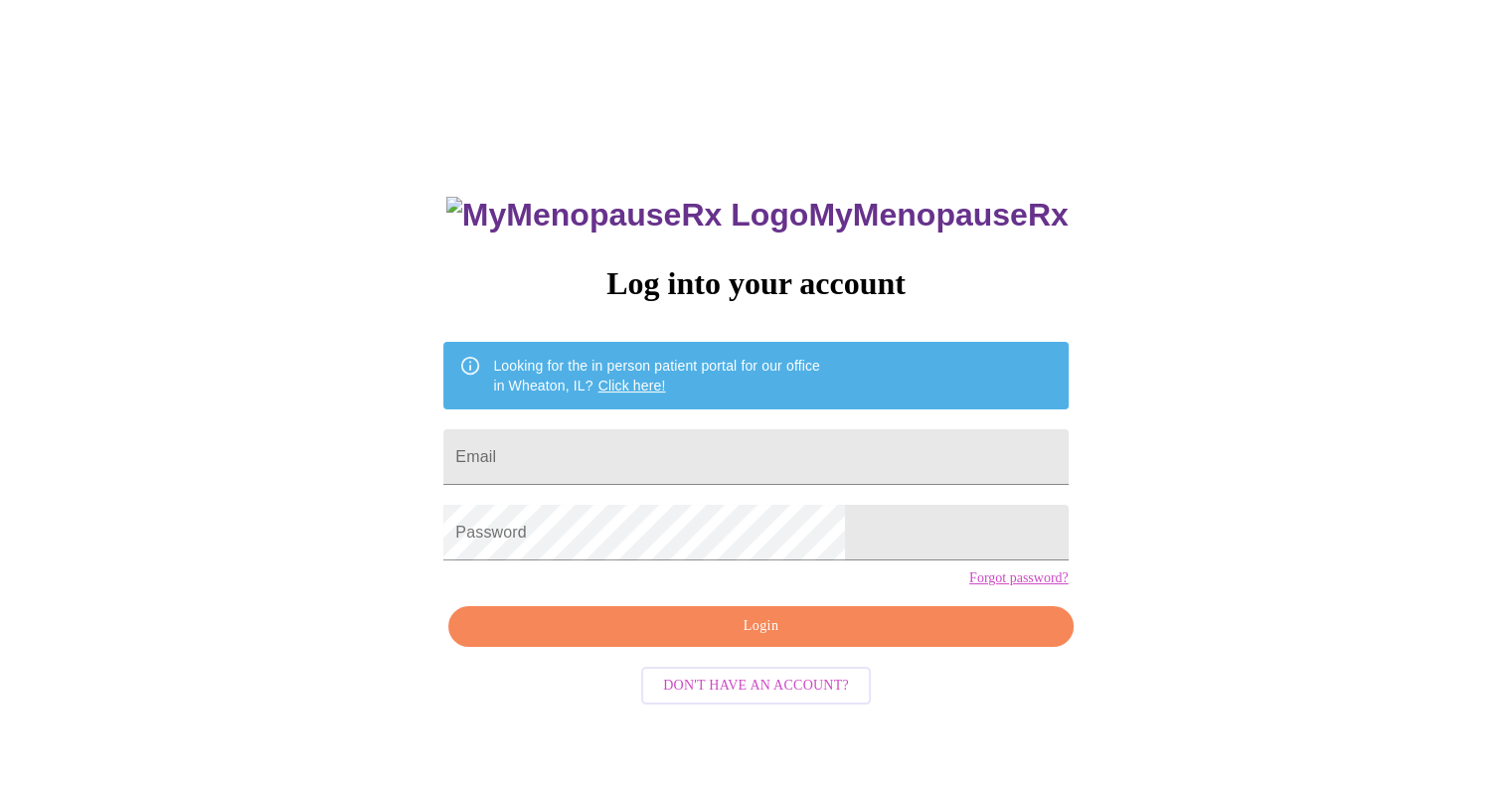 click on "Forgot password?" at bounding box center [1019, 578] 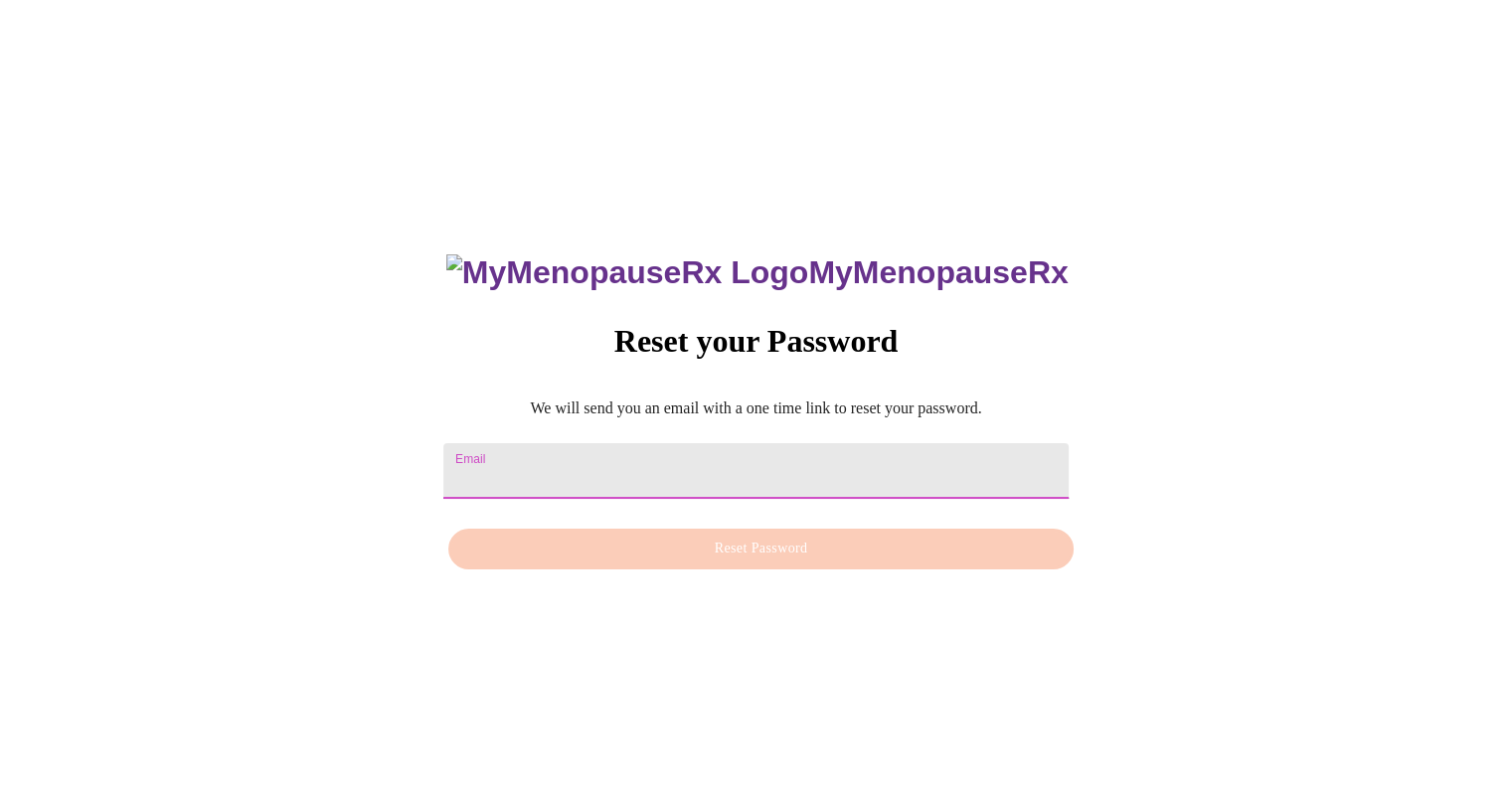 click on "Email" at bounding box center (756, 471) 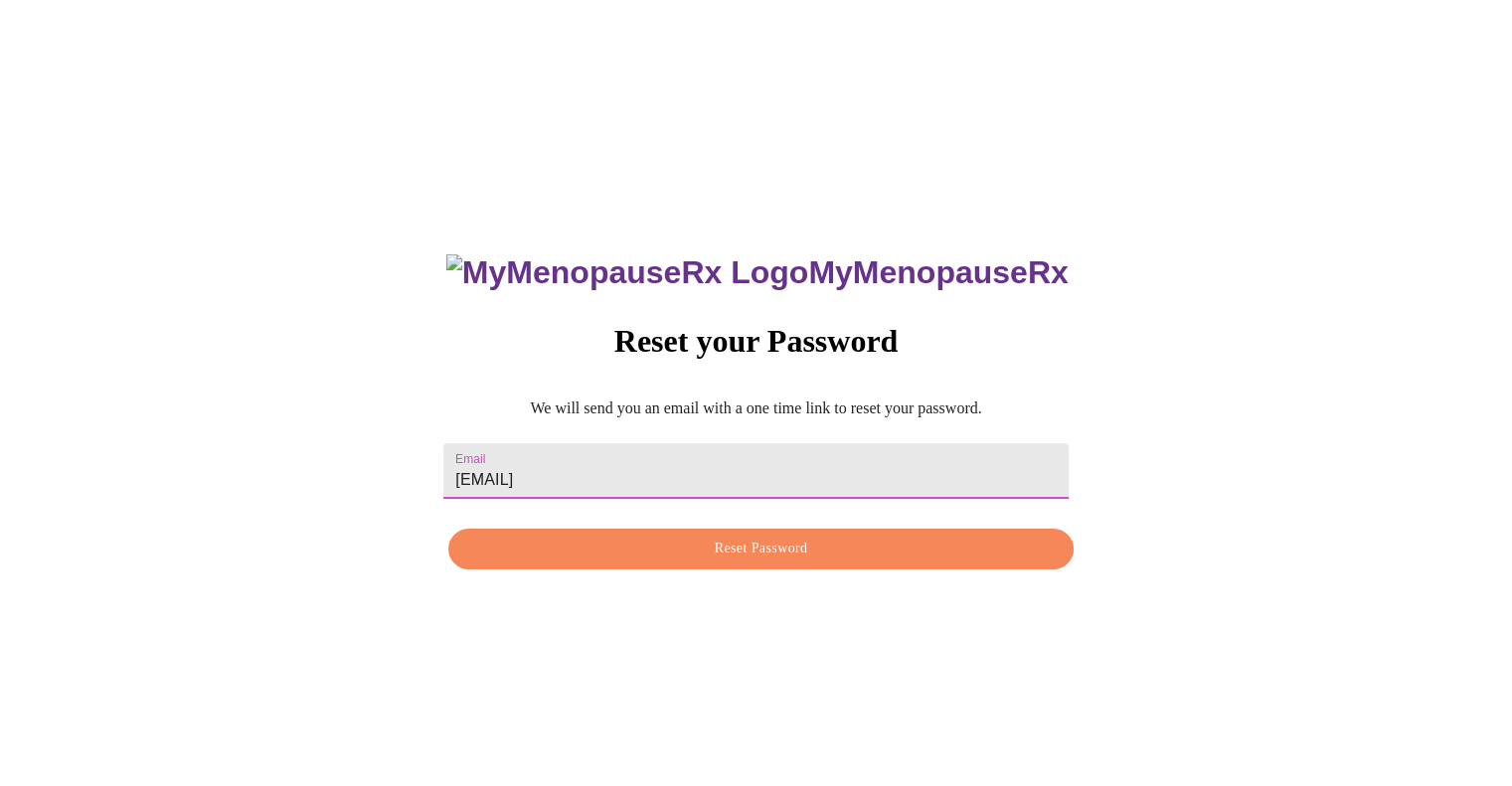 type on "apmadrigal@hotmail.com" 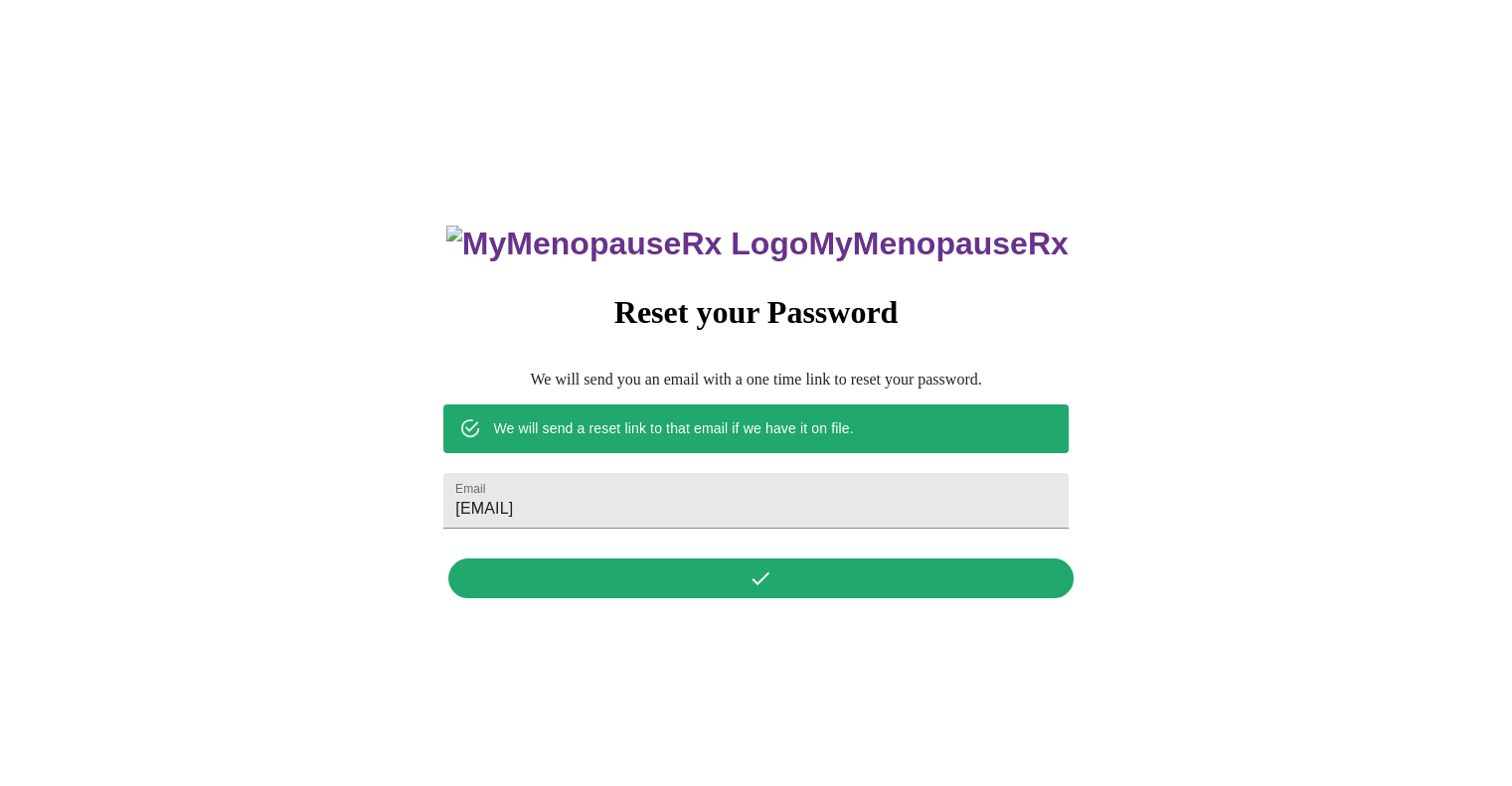 click on "MyMenopauseRx Reset your Password We will send you an email with a one time link to reset your password. We will send a reset link to that email if we have it on file. Email apmadrigal@hotmail.com" at bounding box center [756, 400] 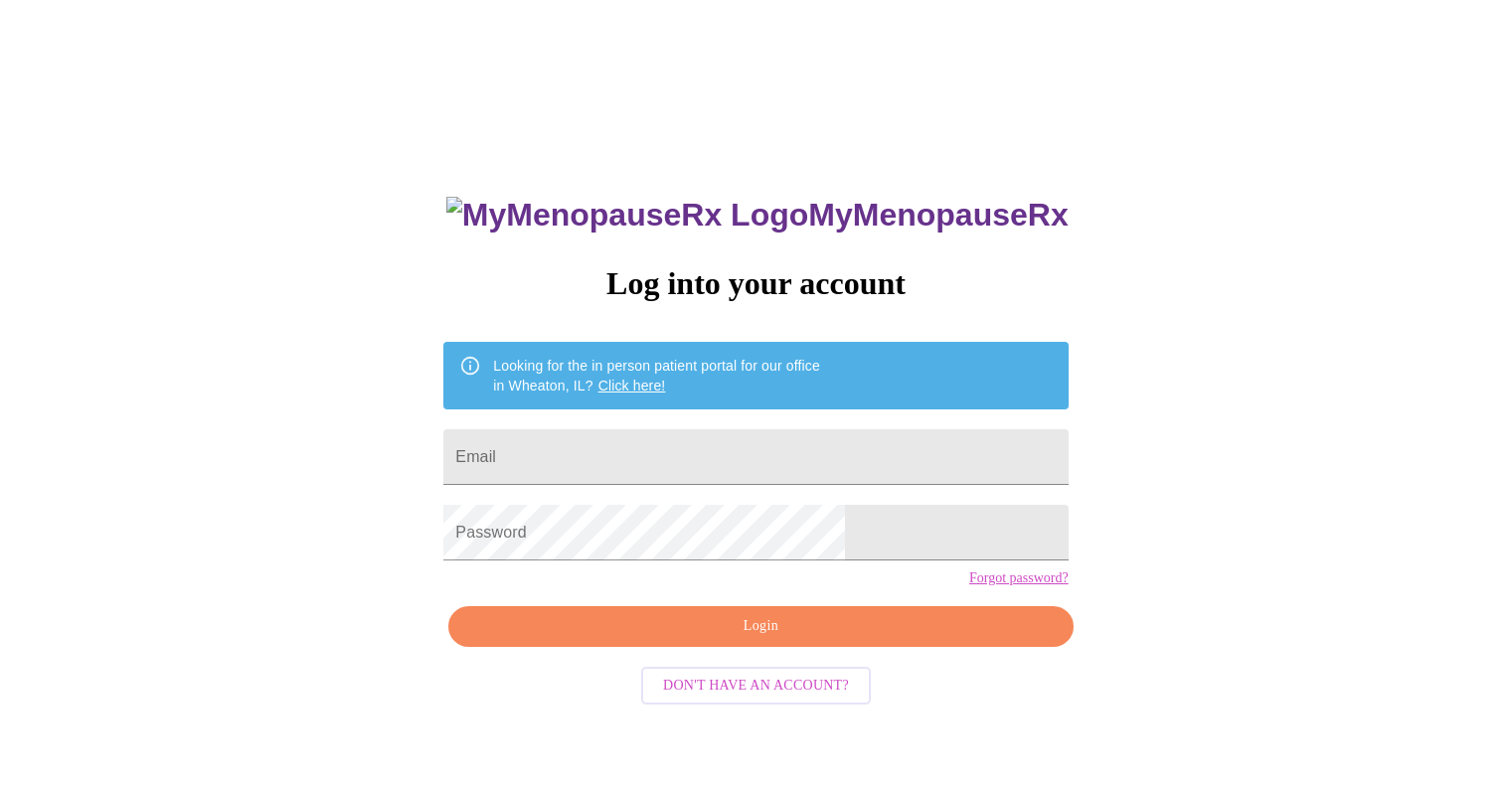 scroll, scrollTop: 0, scrollLeft: 0, axis: both 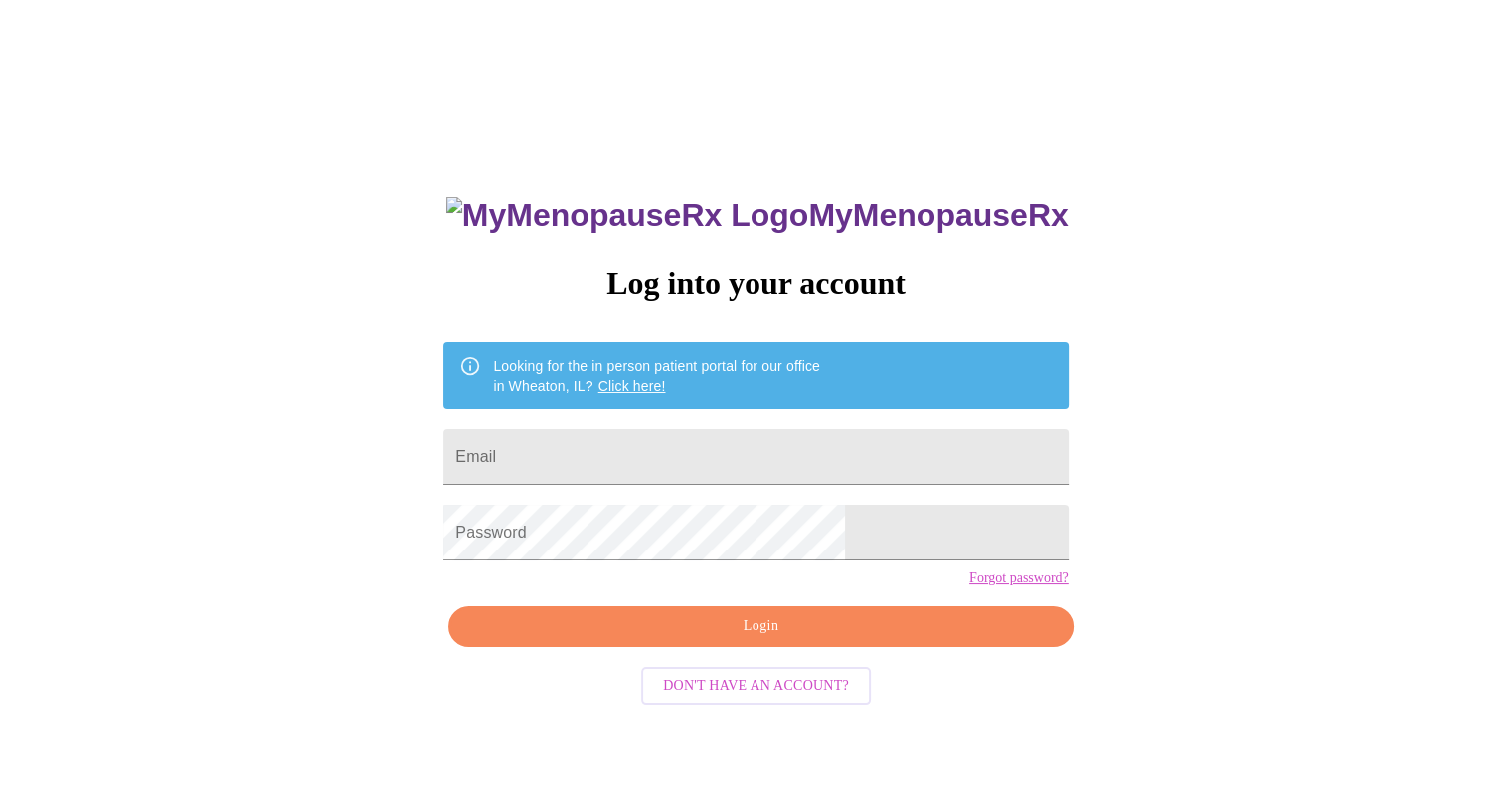 click on "Click here!" at bounding box center (632, 386) 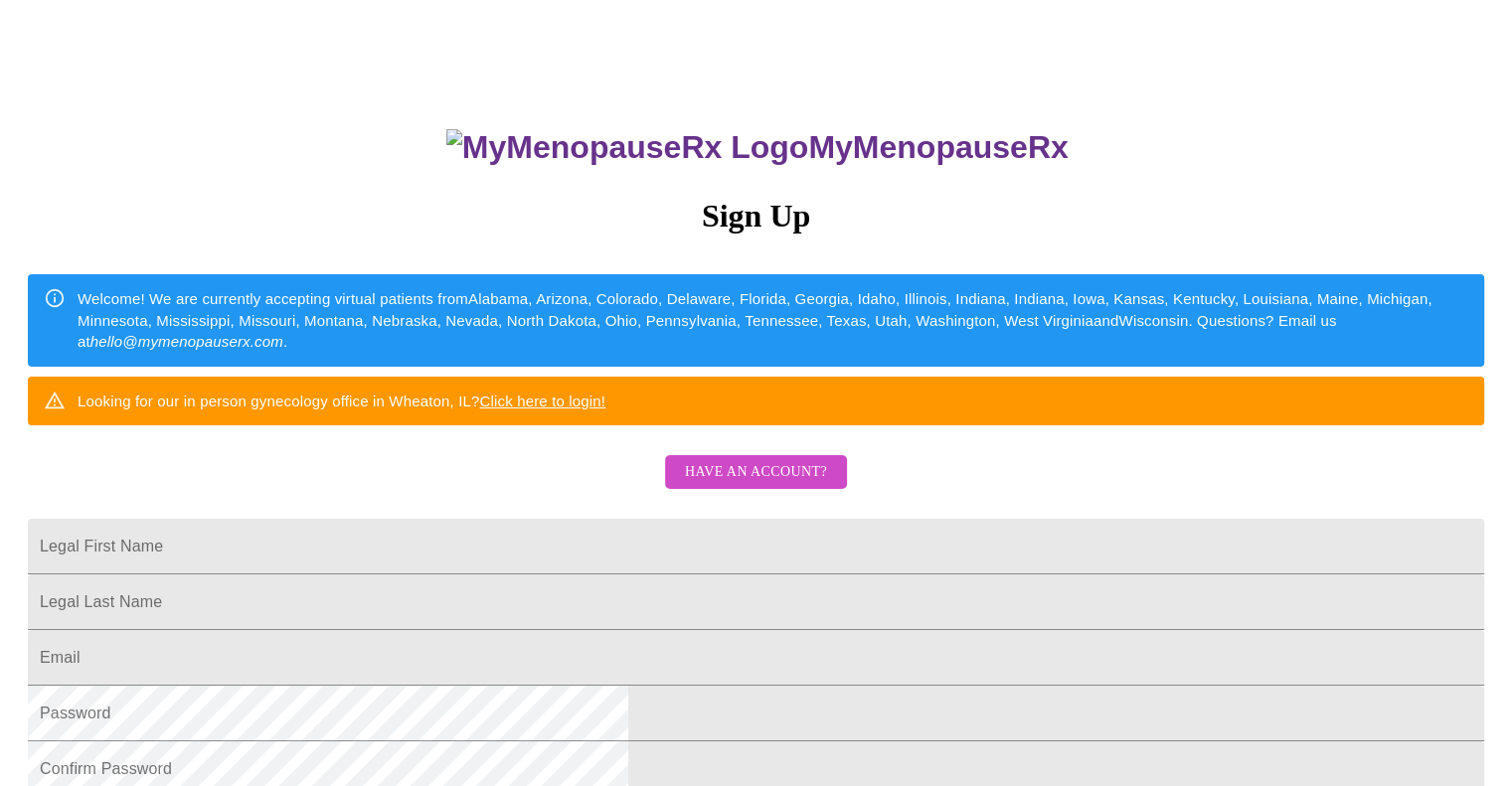 scroll, scrollTop: 199, scrollLeft: 0, axis: vertical 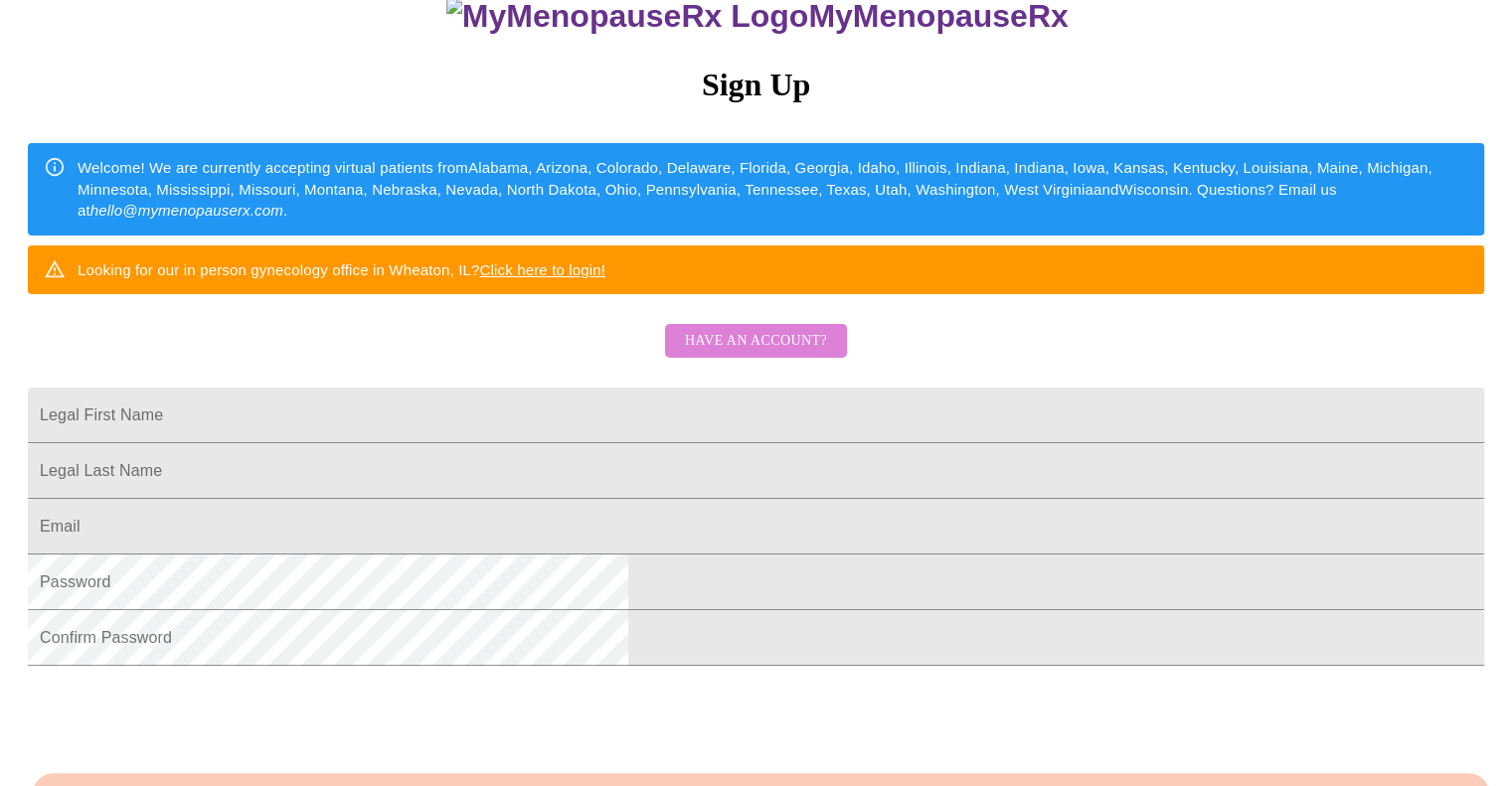 click on "Have an account?" at bounding box center (756, 341) 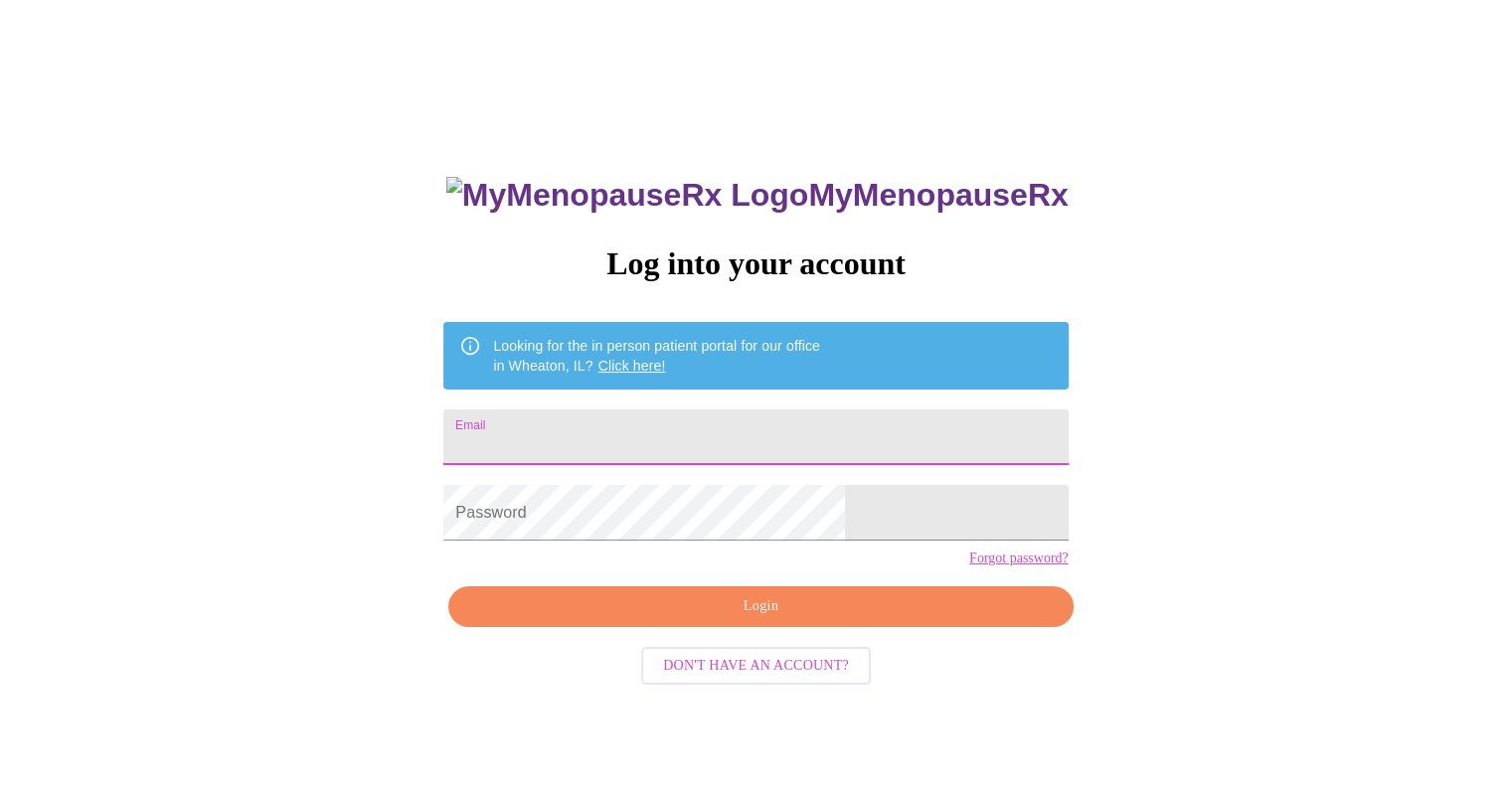 click on "Email" at bounding box center [756, 437] 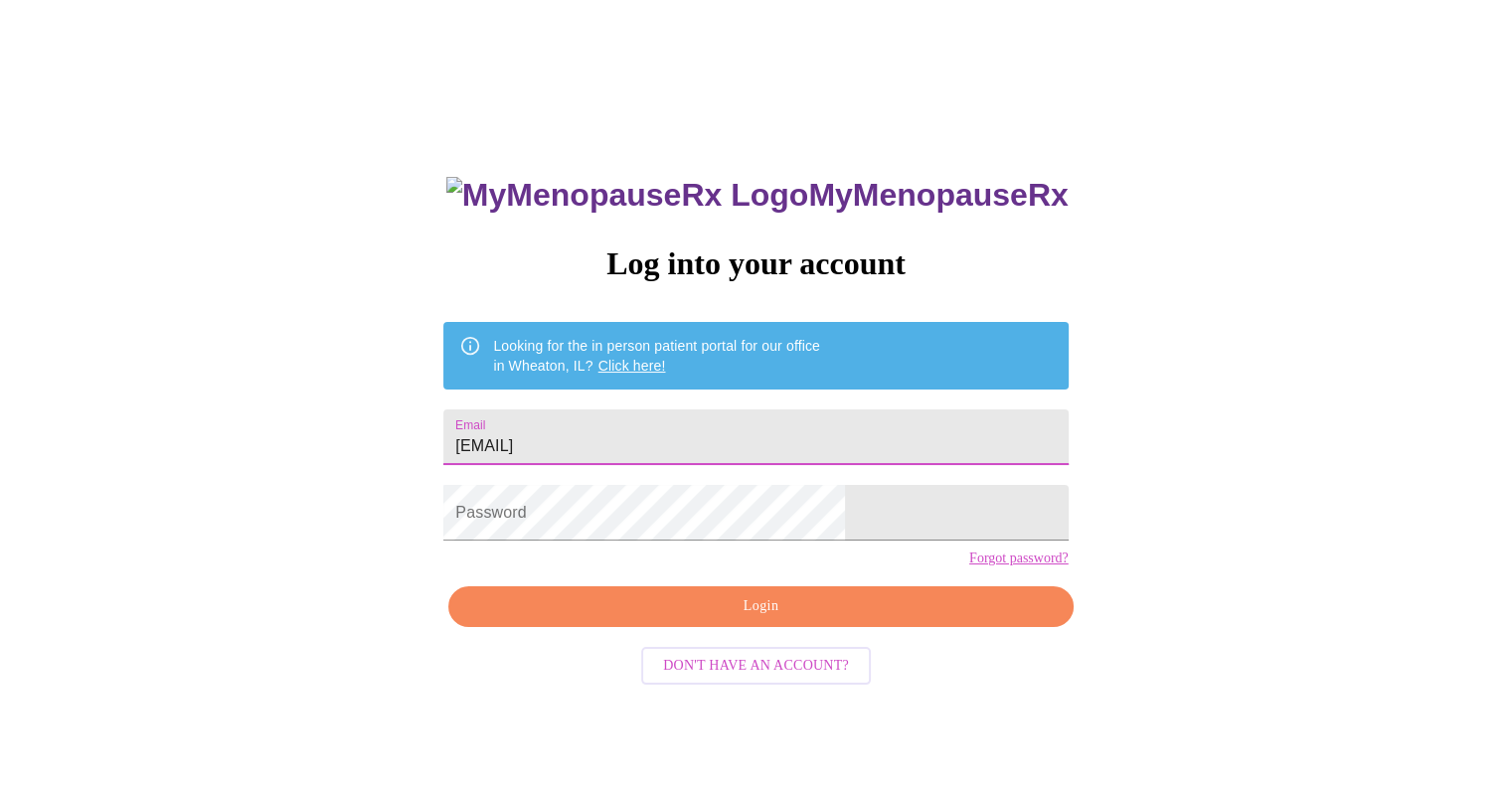 type on "apmadrigal@hotmail.com" 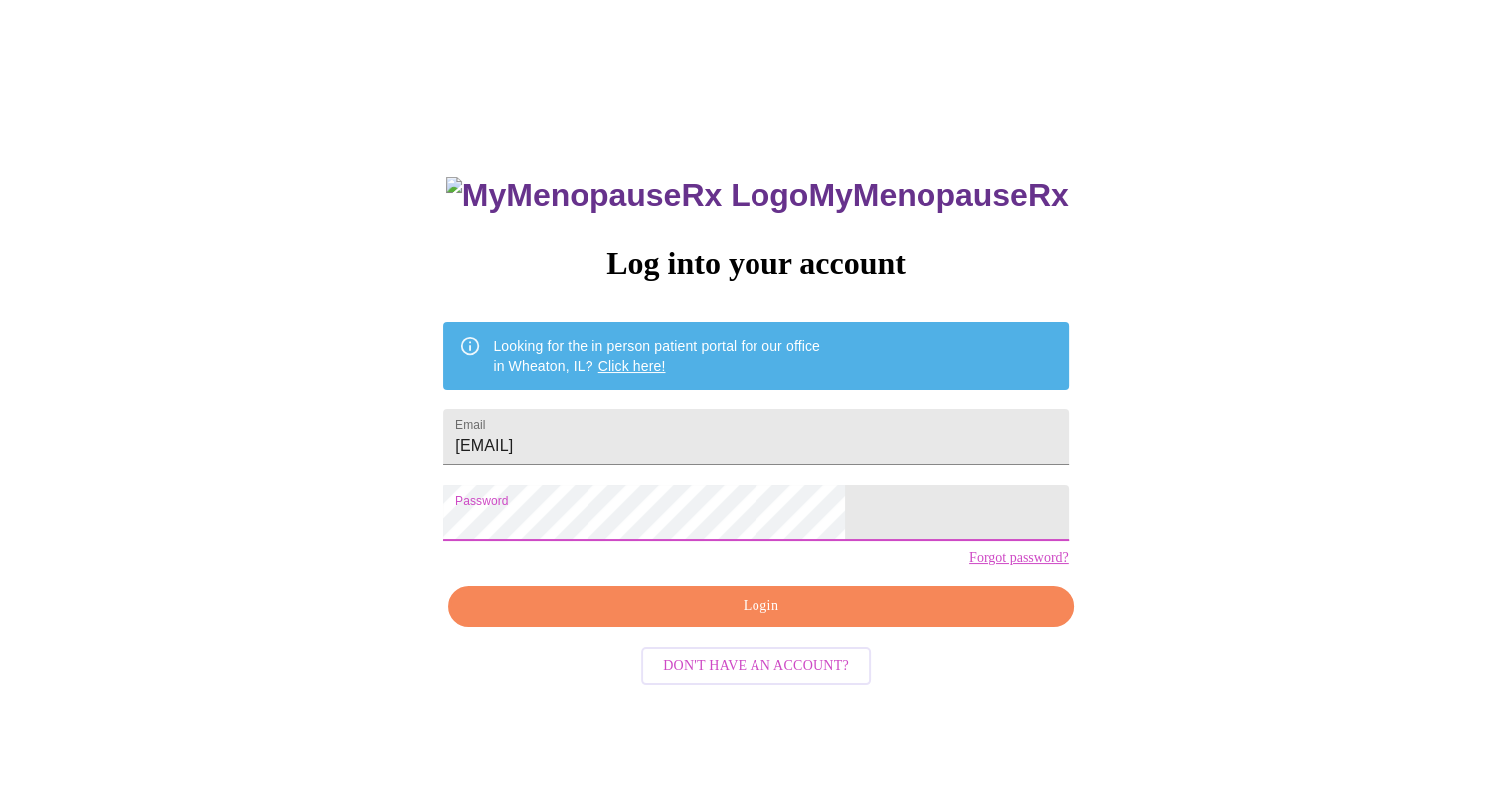 click on "Forgot password?" at bounding box center [1019, 558] 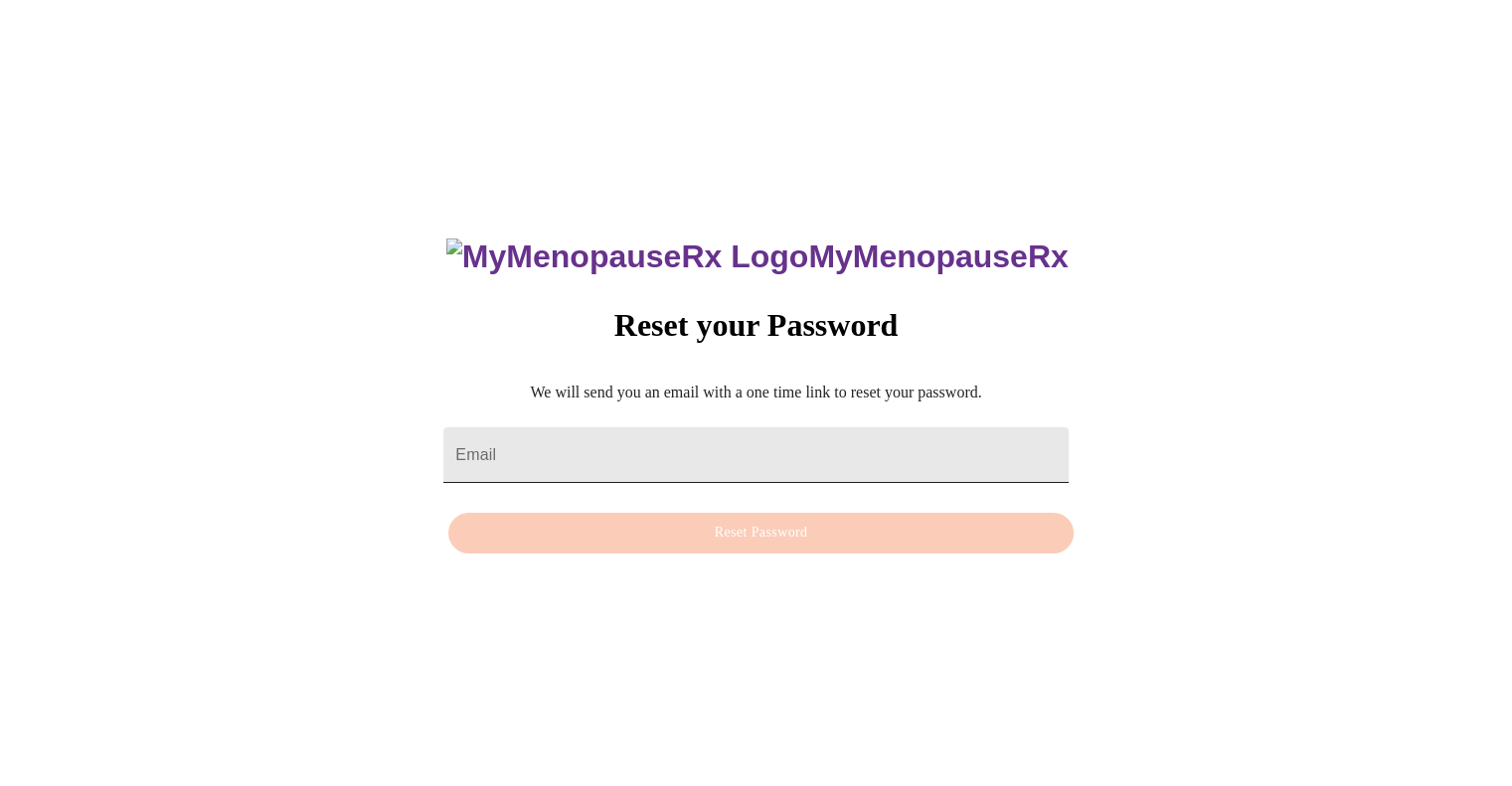 click on "Email" at bounding box center [756, 455] 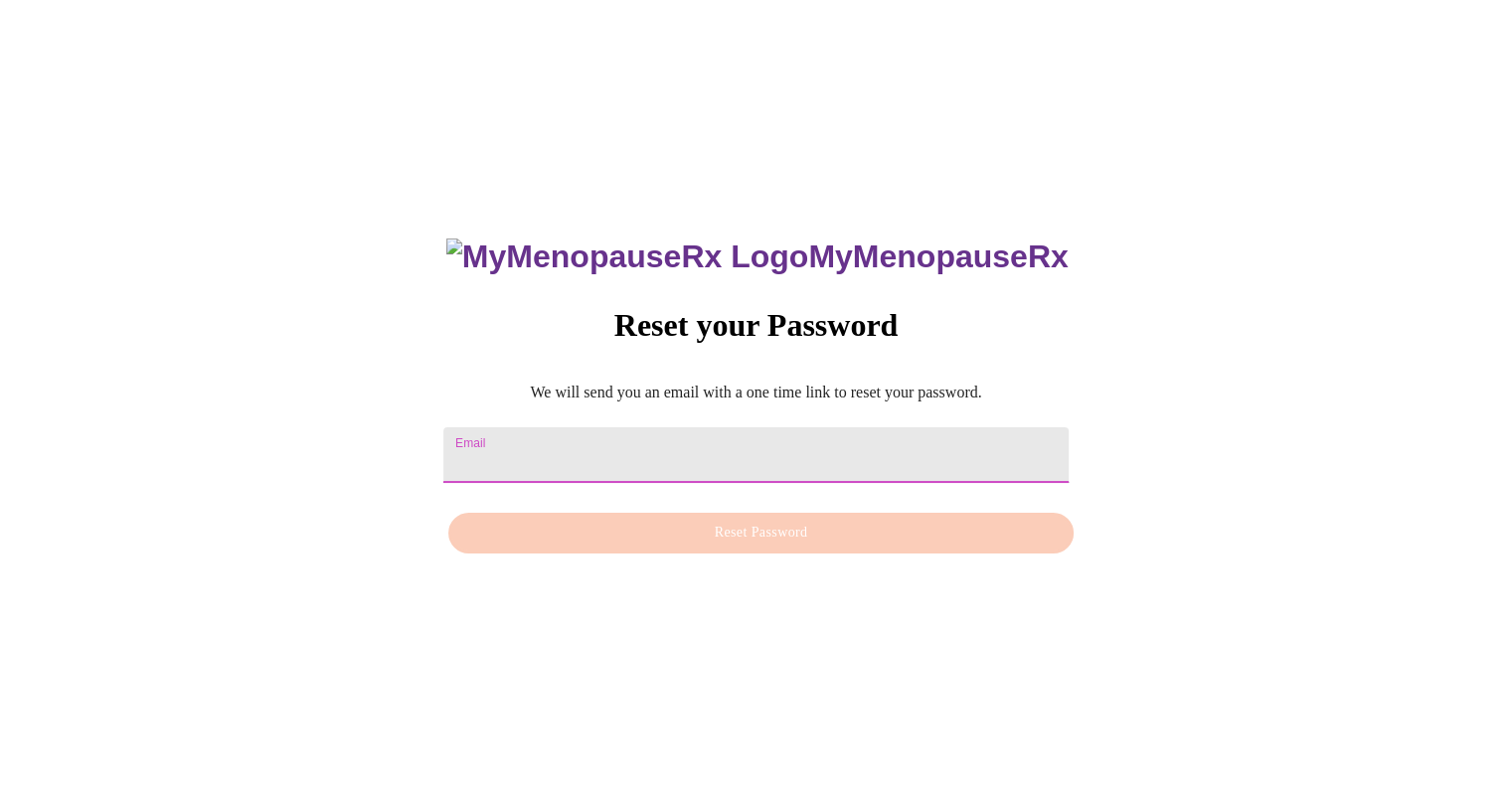 type on "apmadrigal@hotmail.com" 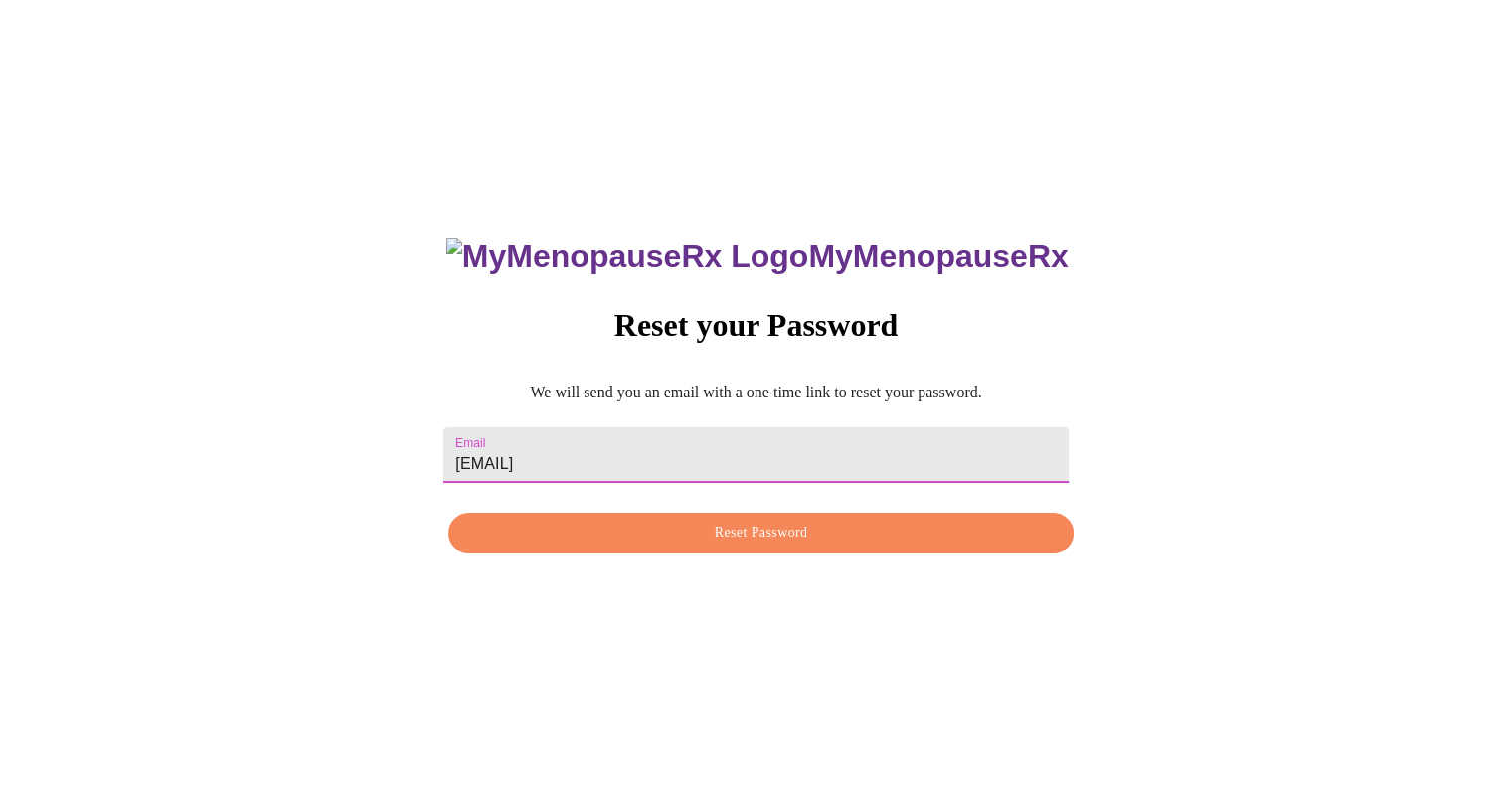 click on "Reset Password" at bounding box center [760, 533] 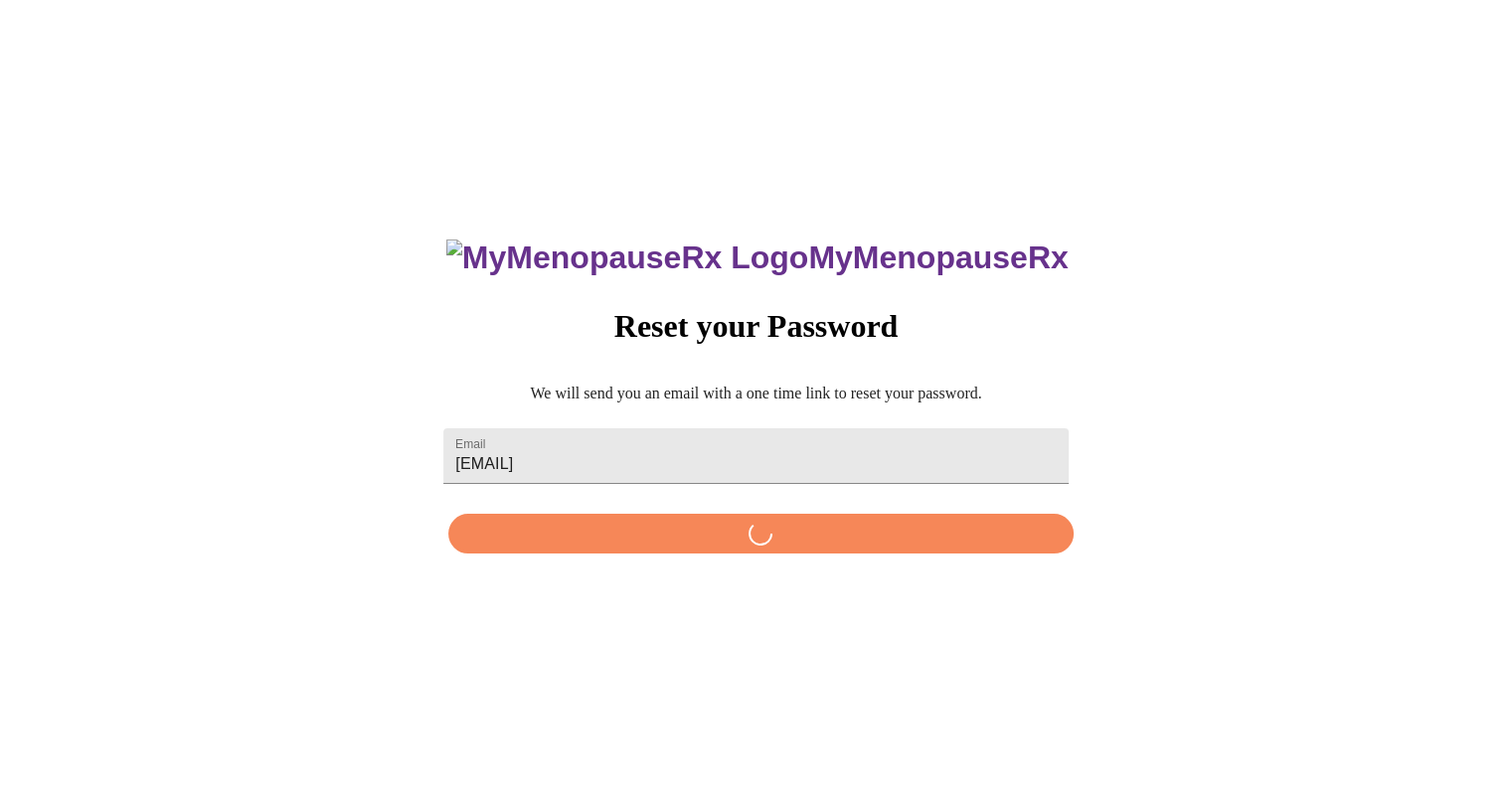 scroll, scrollTop: 0, scrollLeft: 0, axis: both 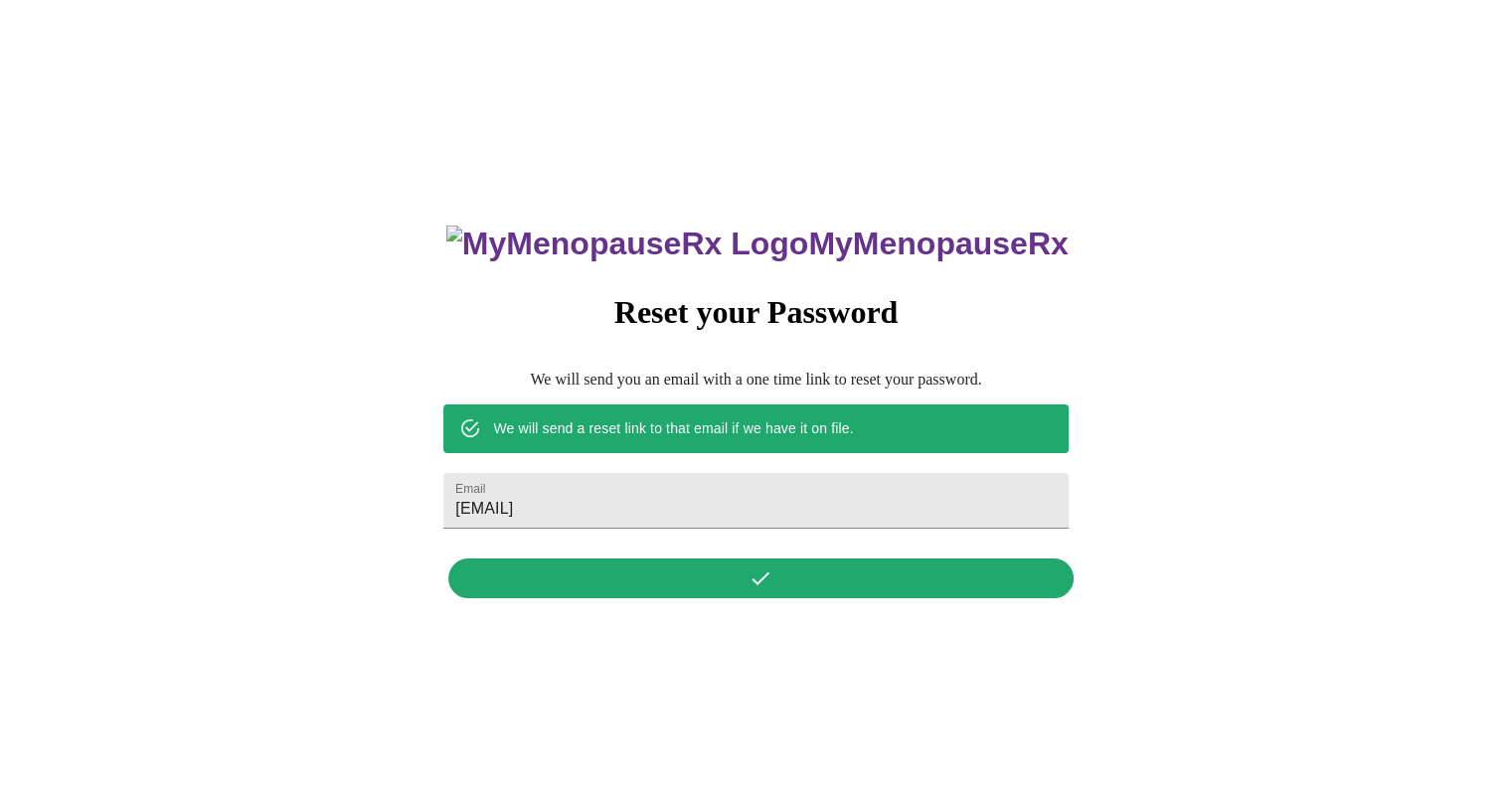 click at bounding box center (627, 243) 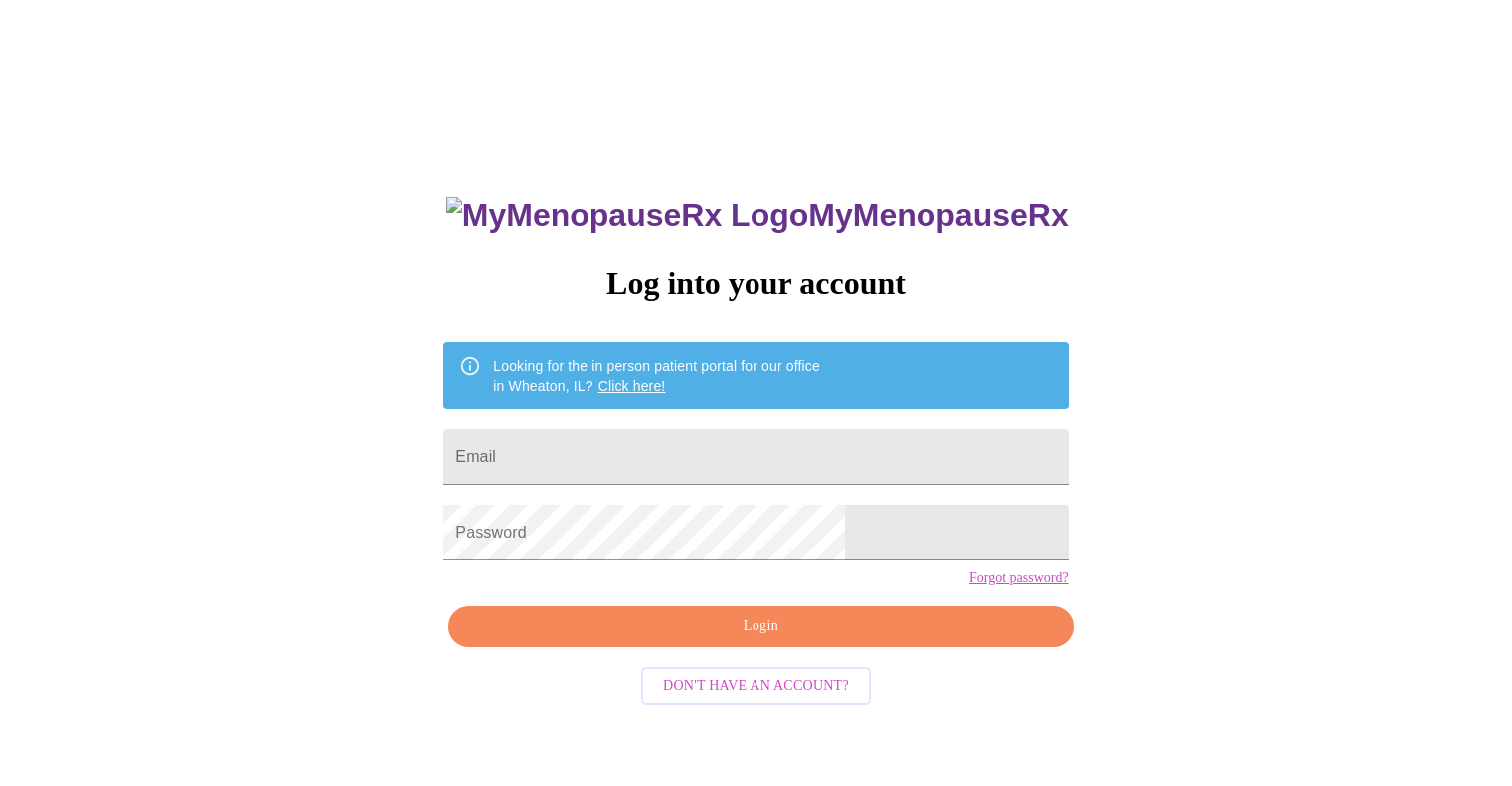 scroll, scrollTop: 0, scrollLeft: 0, axis: both 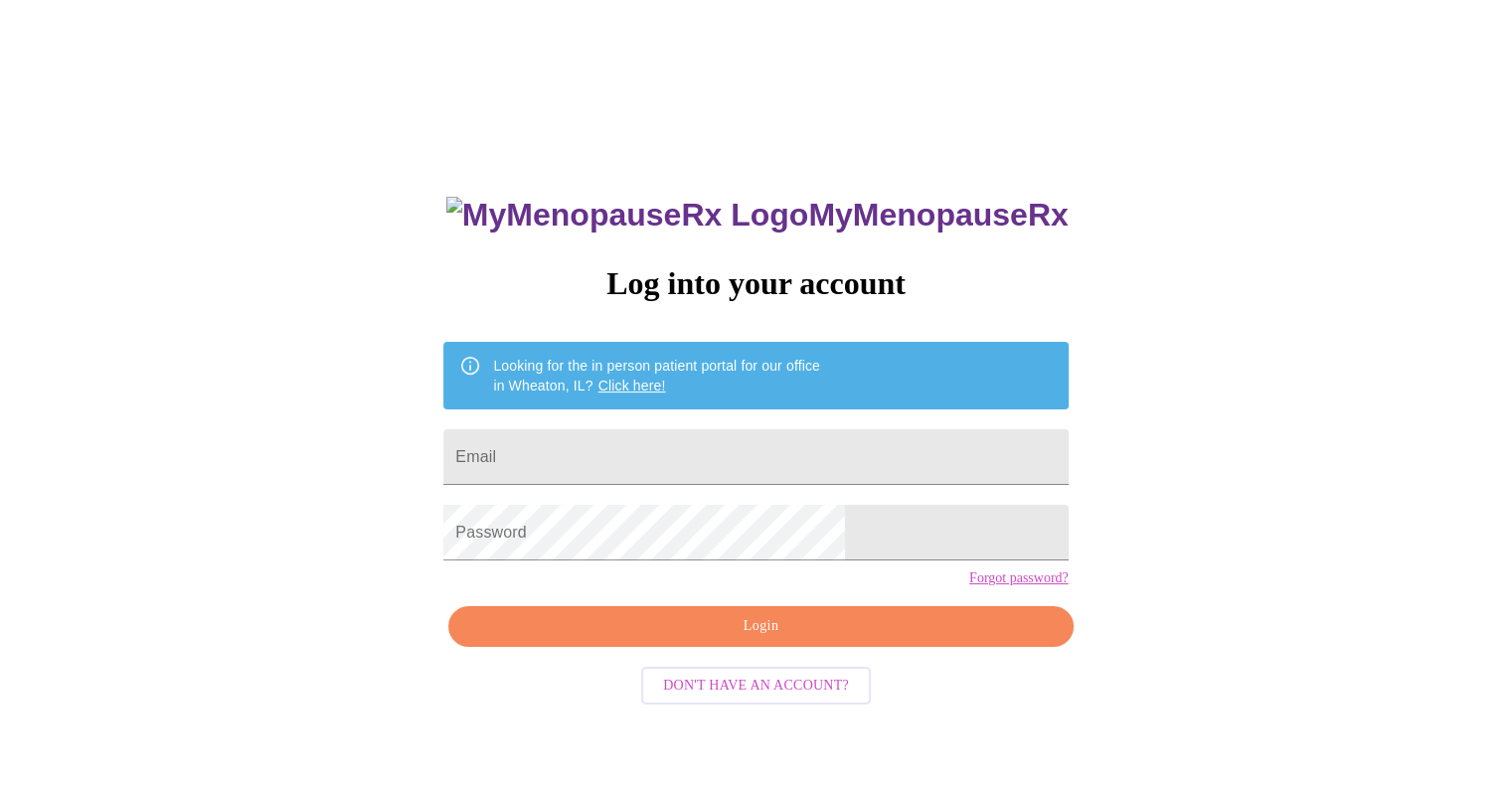 click on "Click here!" at bounding box center (632, 386) 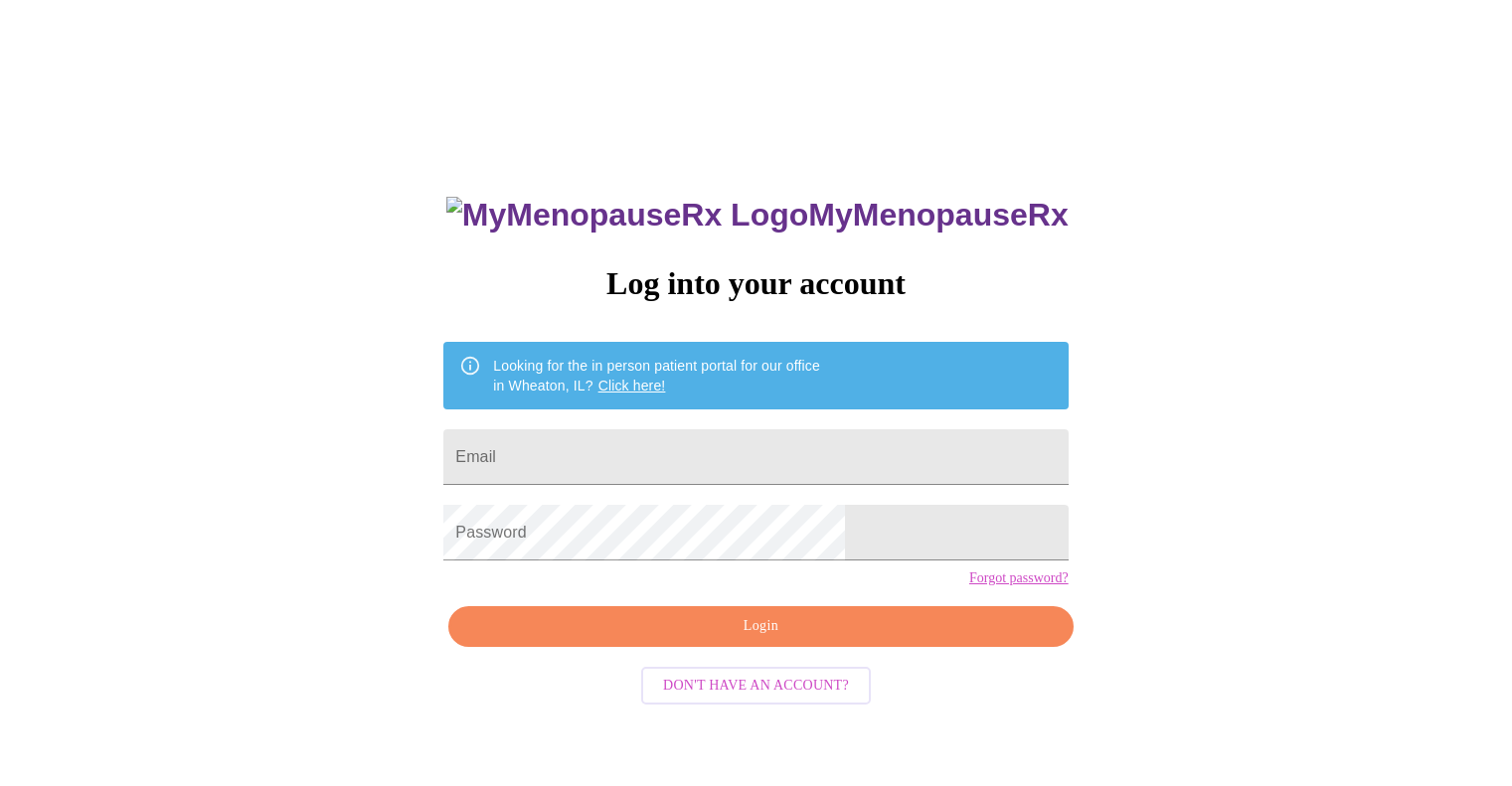 scroll, scrollTop: 0, scrollLeft: 0, axis: both 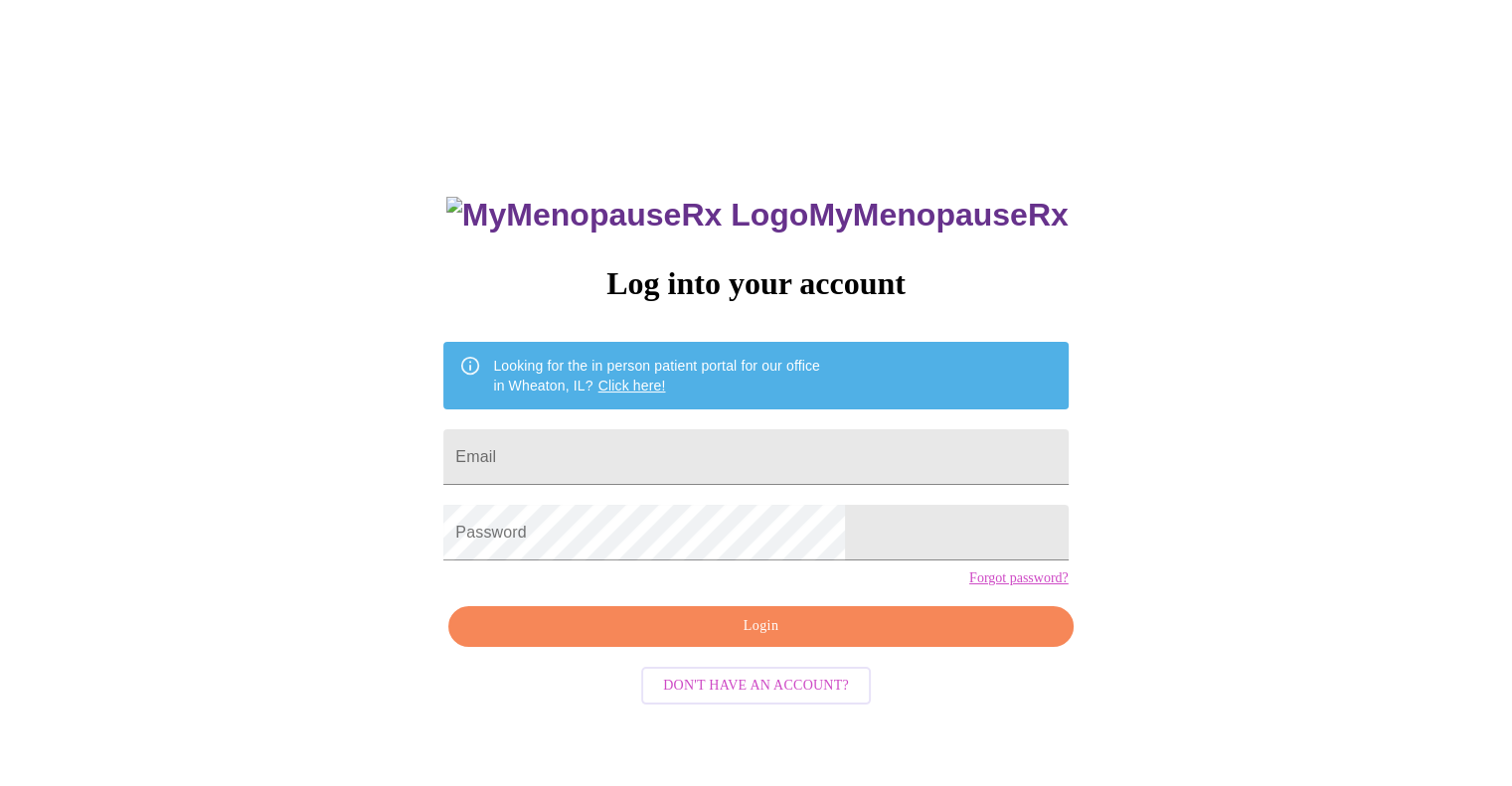 click on "Forgot password?" at bounding box center [1019, 578] 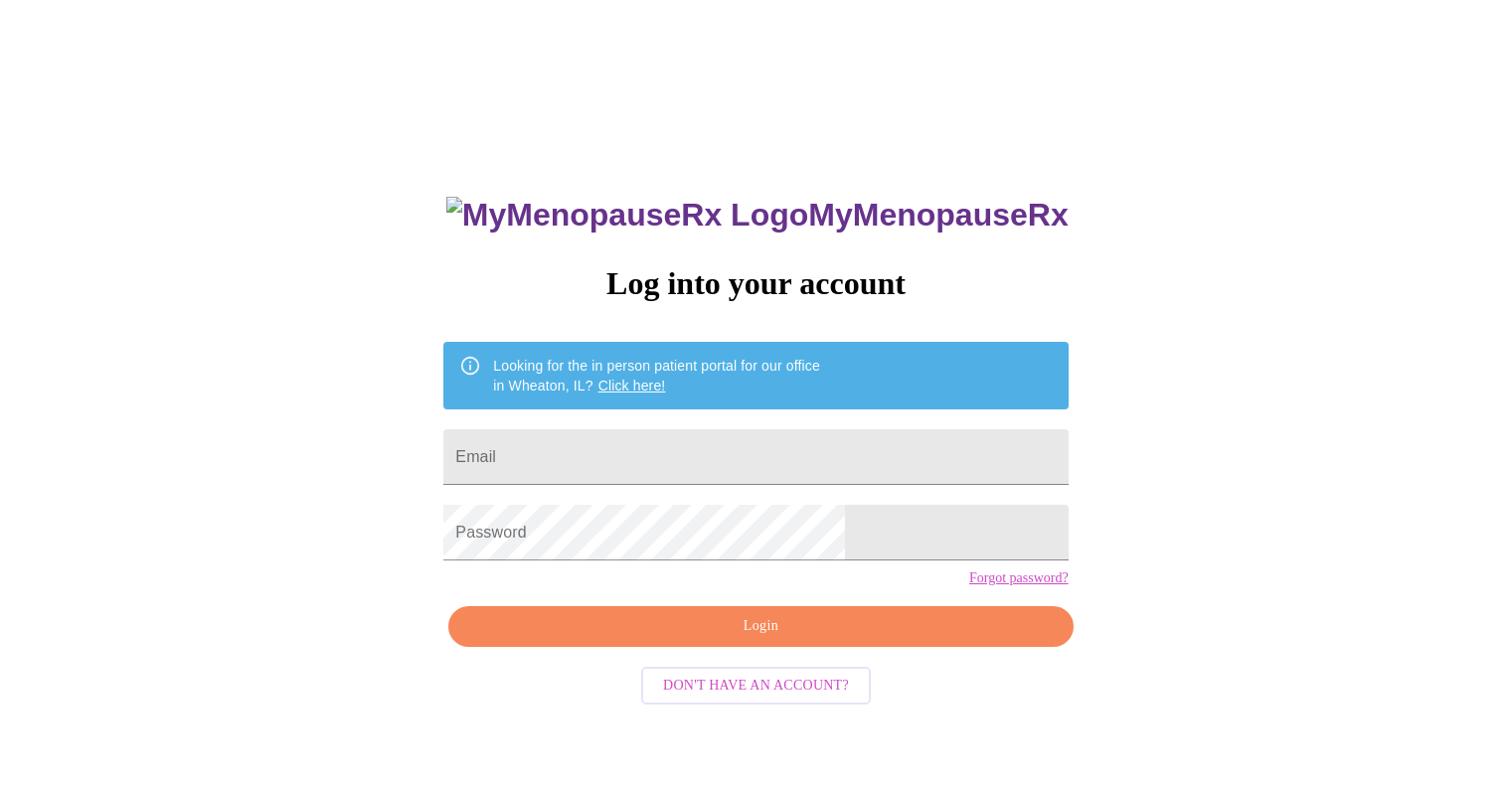 scroll, scrollTop: 0, scrollLeft: 0, axis: both 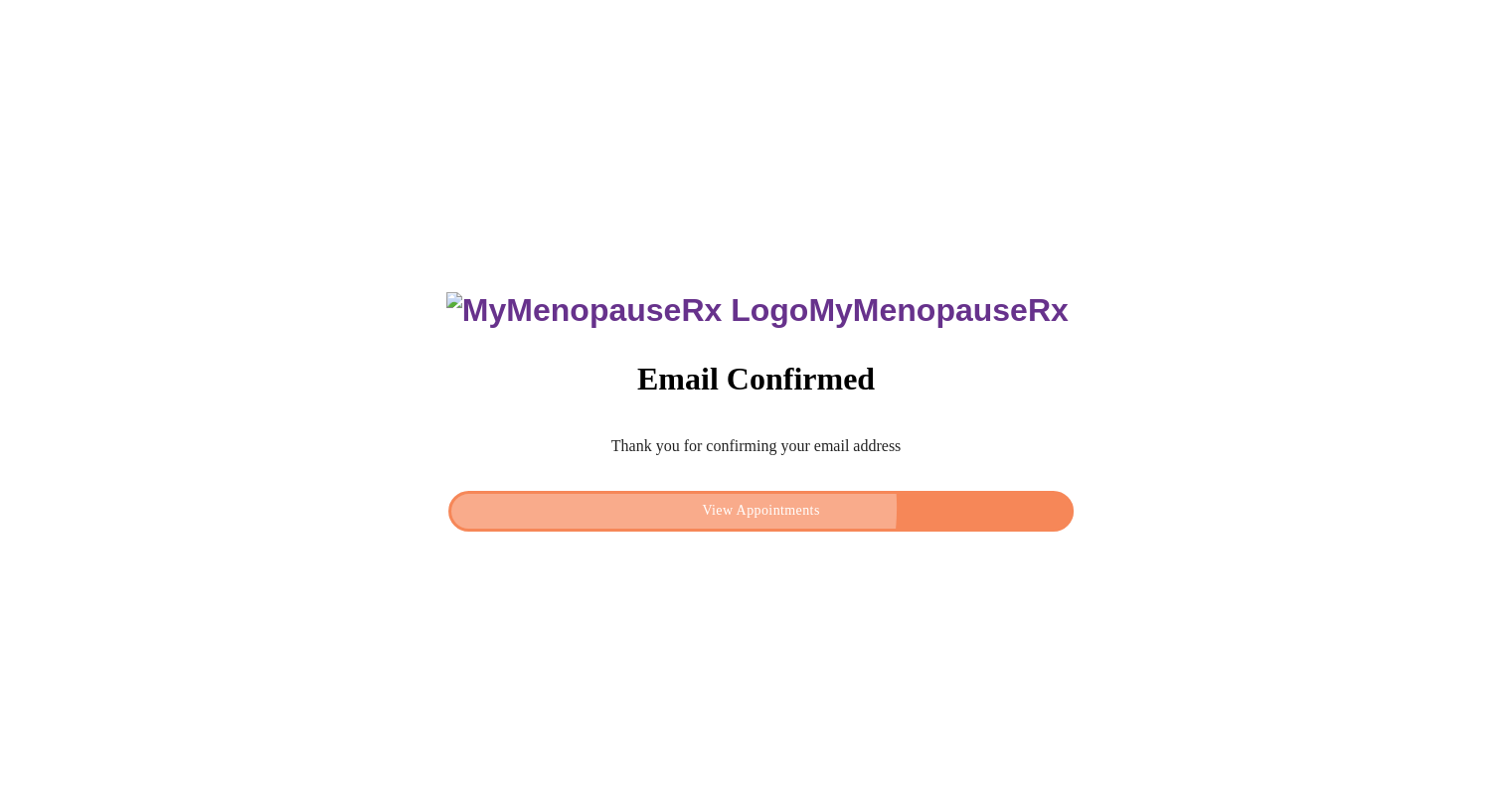 click on "View Appointments" at bounding box center (760, 511) 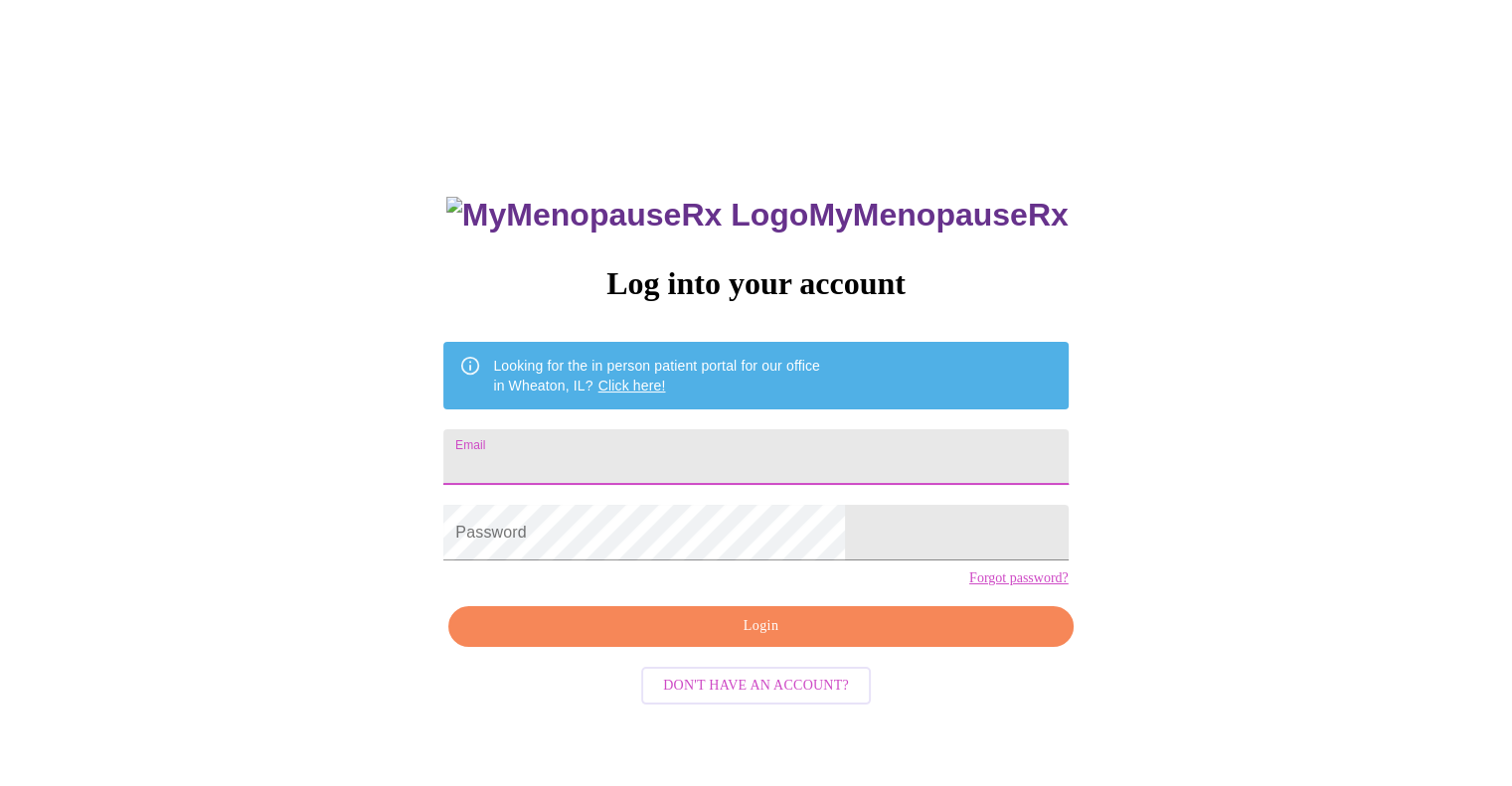 click on "Email" at bounding box center (756, 457) 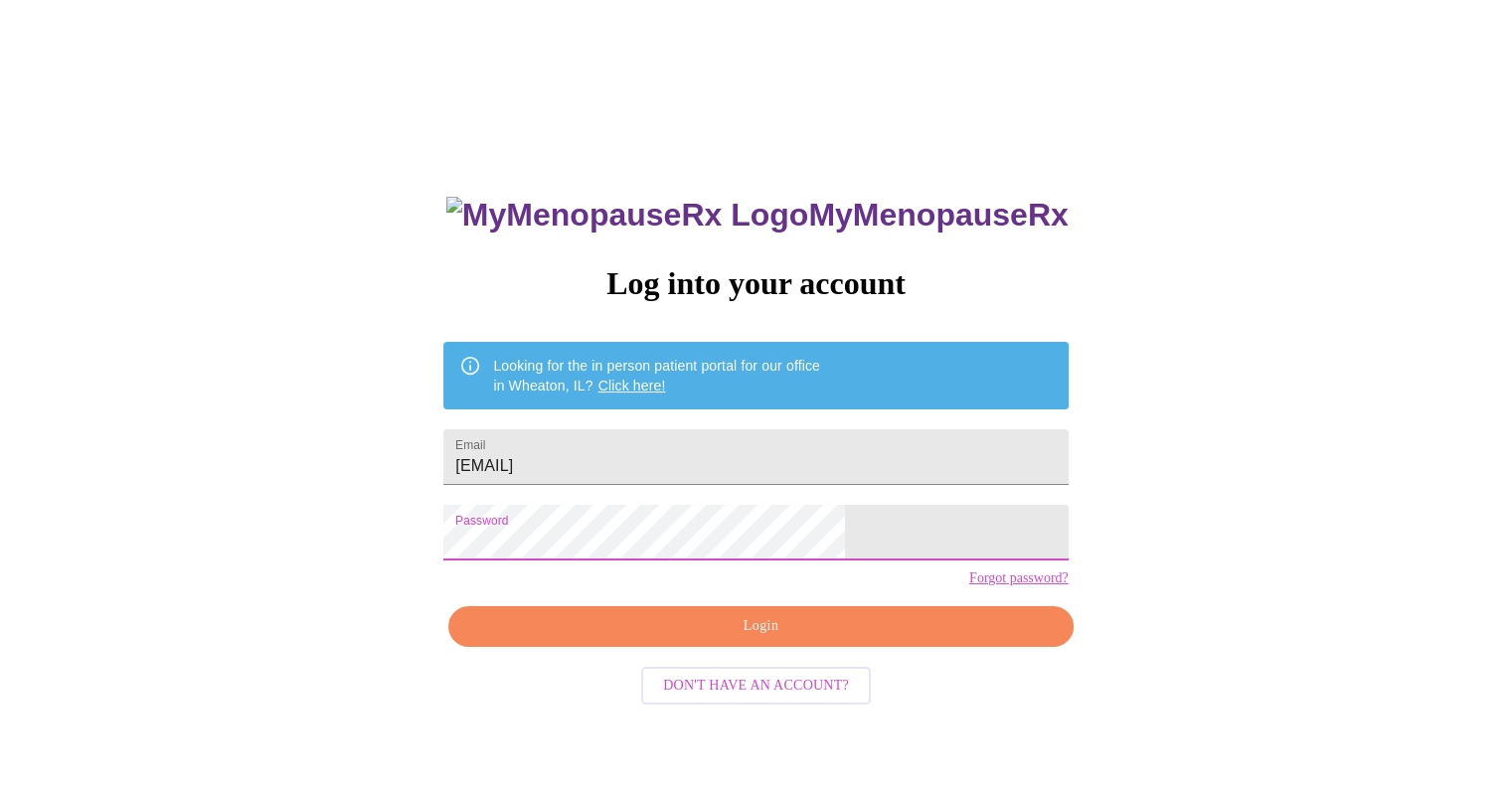 click on "Forgot password?" at bounding box center (1019, 578) 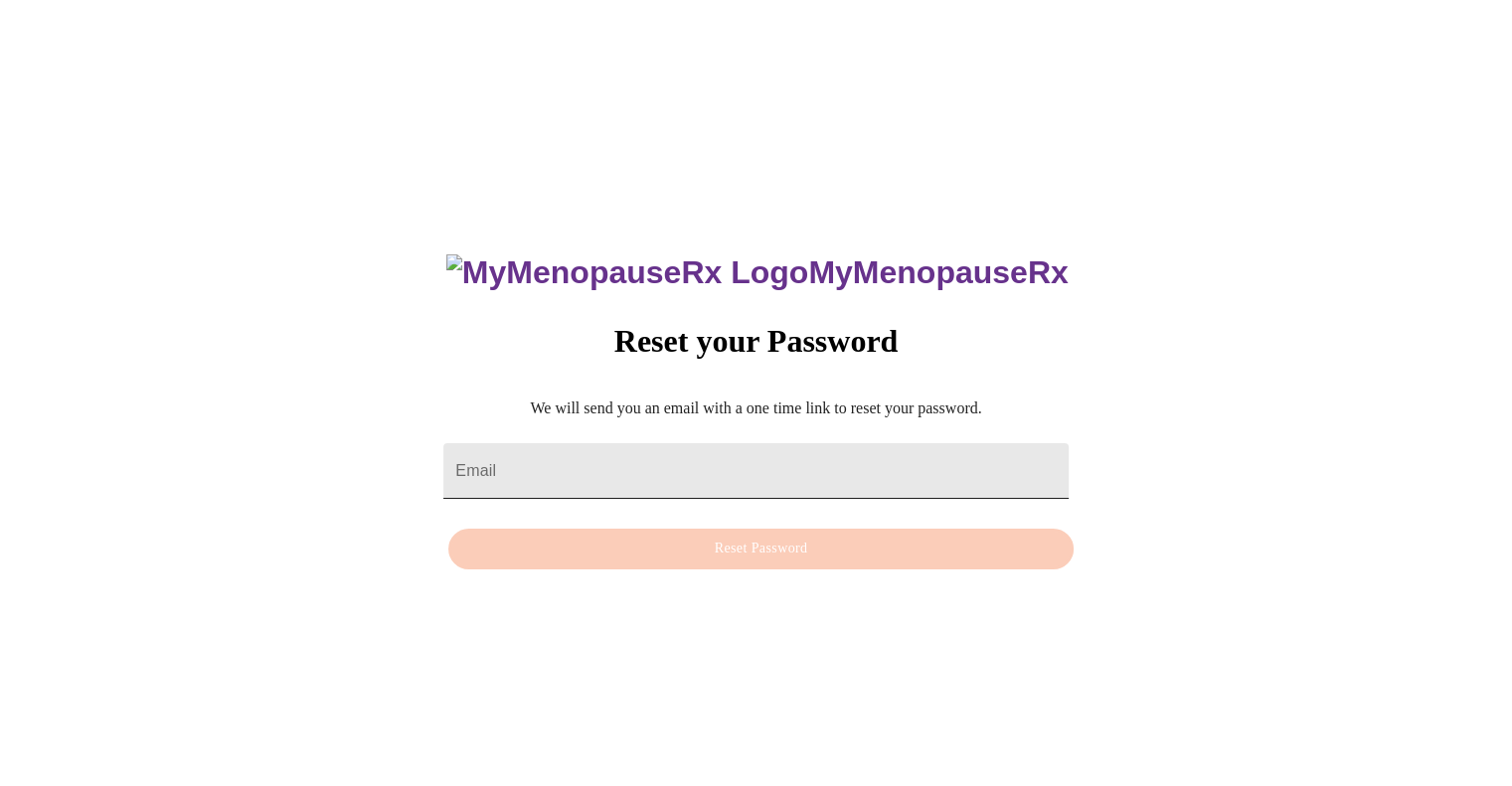 click on "Email" at bounding box center (756, 471) 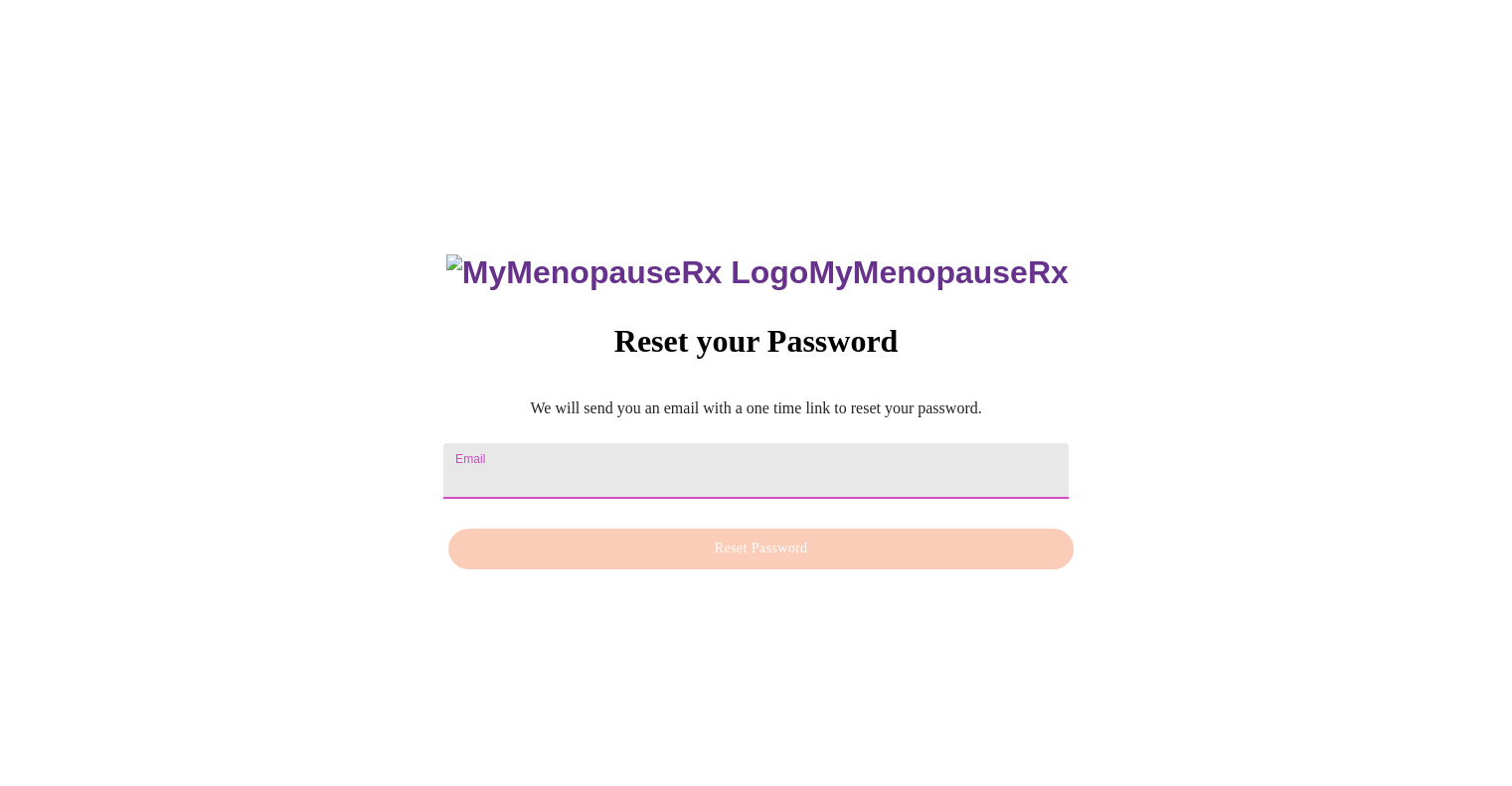 type on "[EMAIL]" 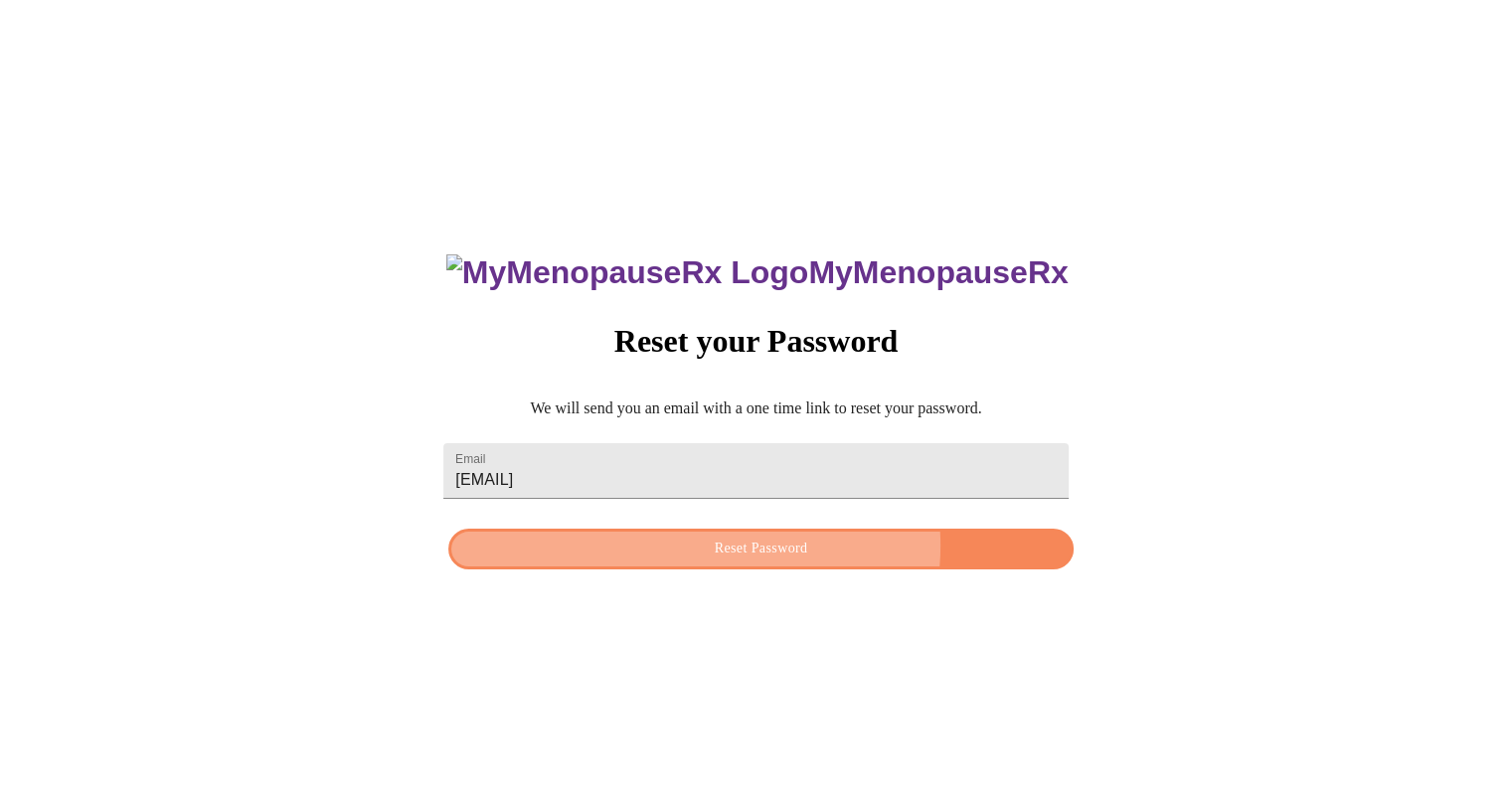 click on "Reset Password" at bounding box center [760, 549] 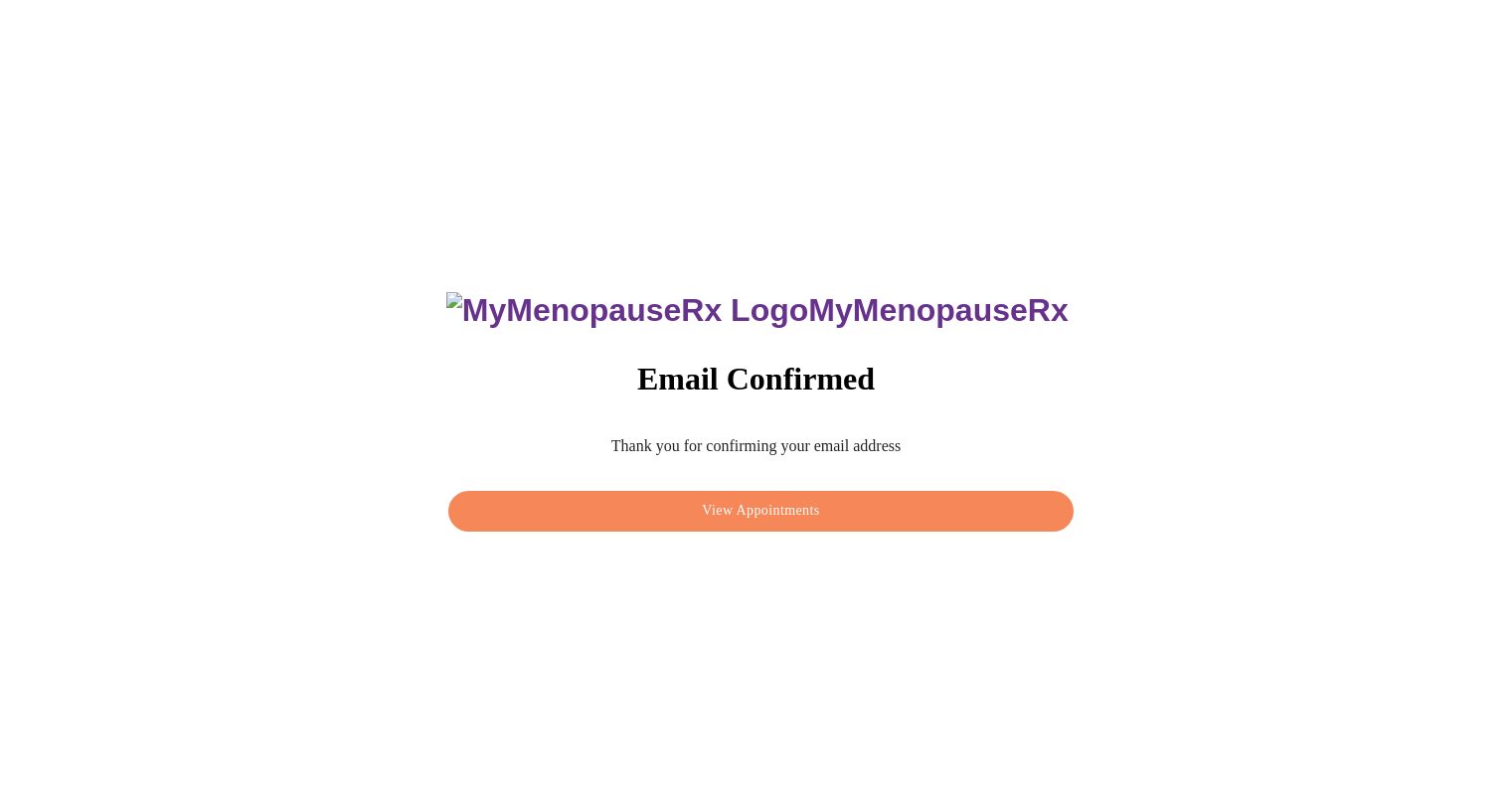scroll, scrollTop: 0, scrollLeft: 0, axis: both 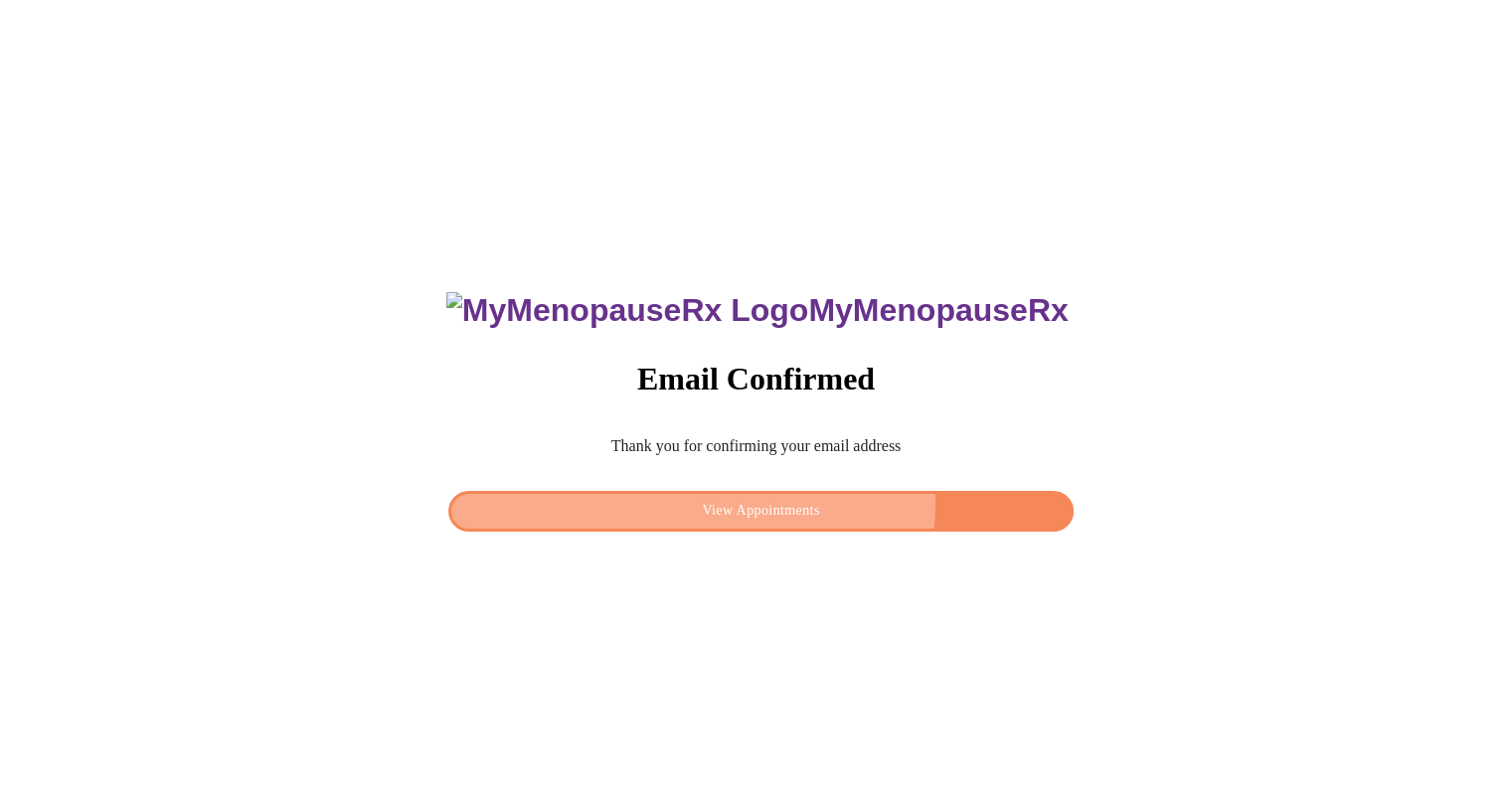click on "View Appointments" at bounding box center (760, 511) 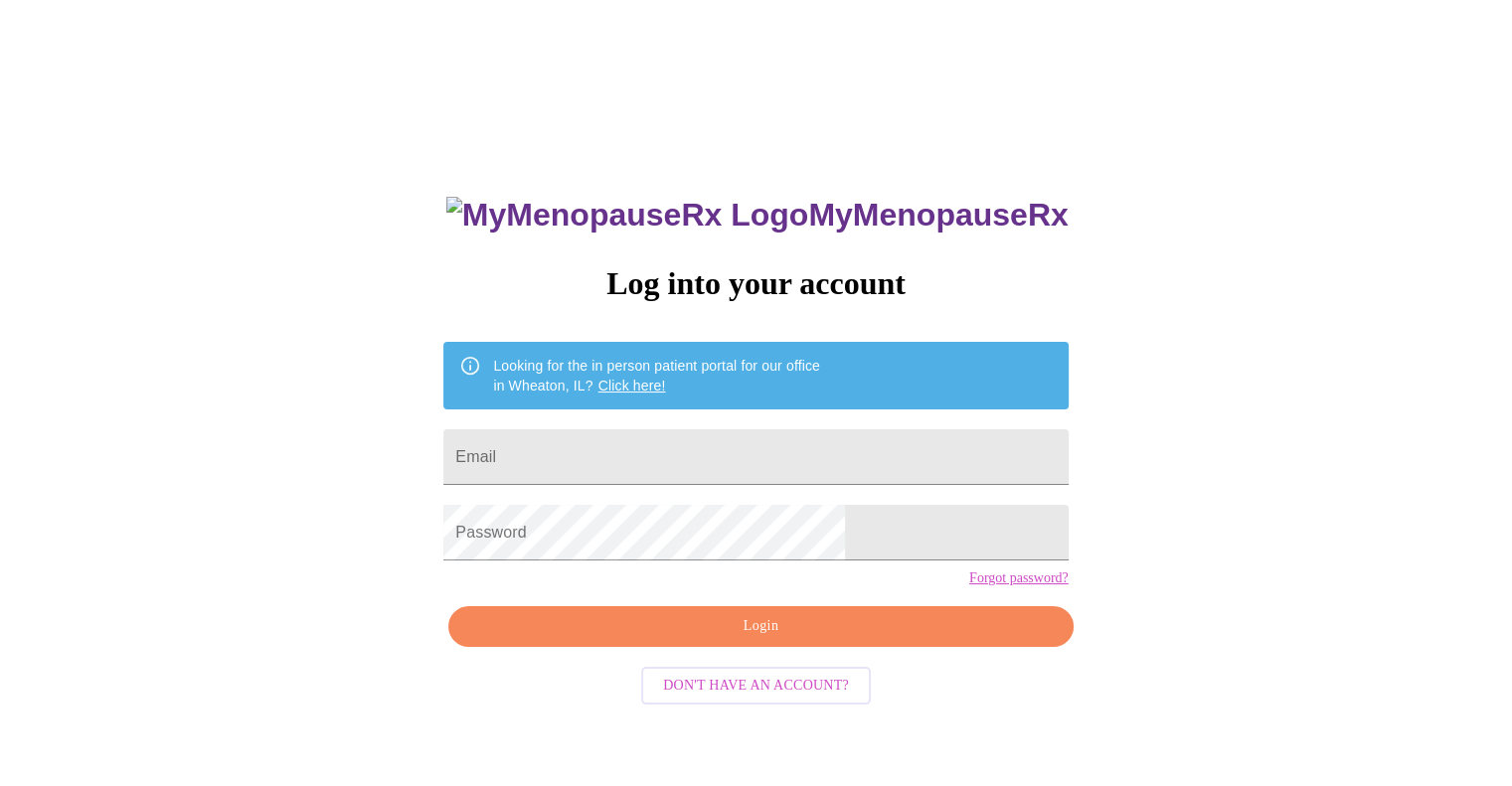 click on "Click here!" at bounding box center [632, 386] 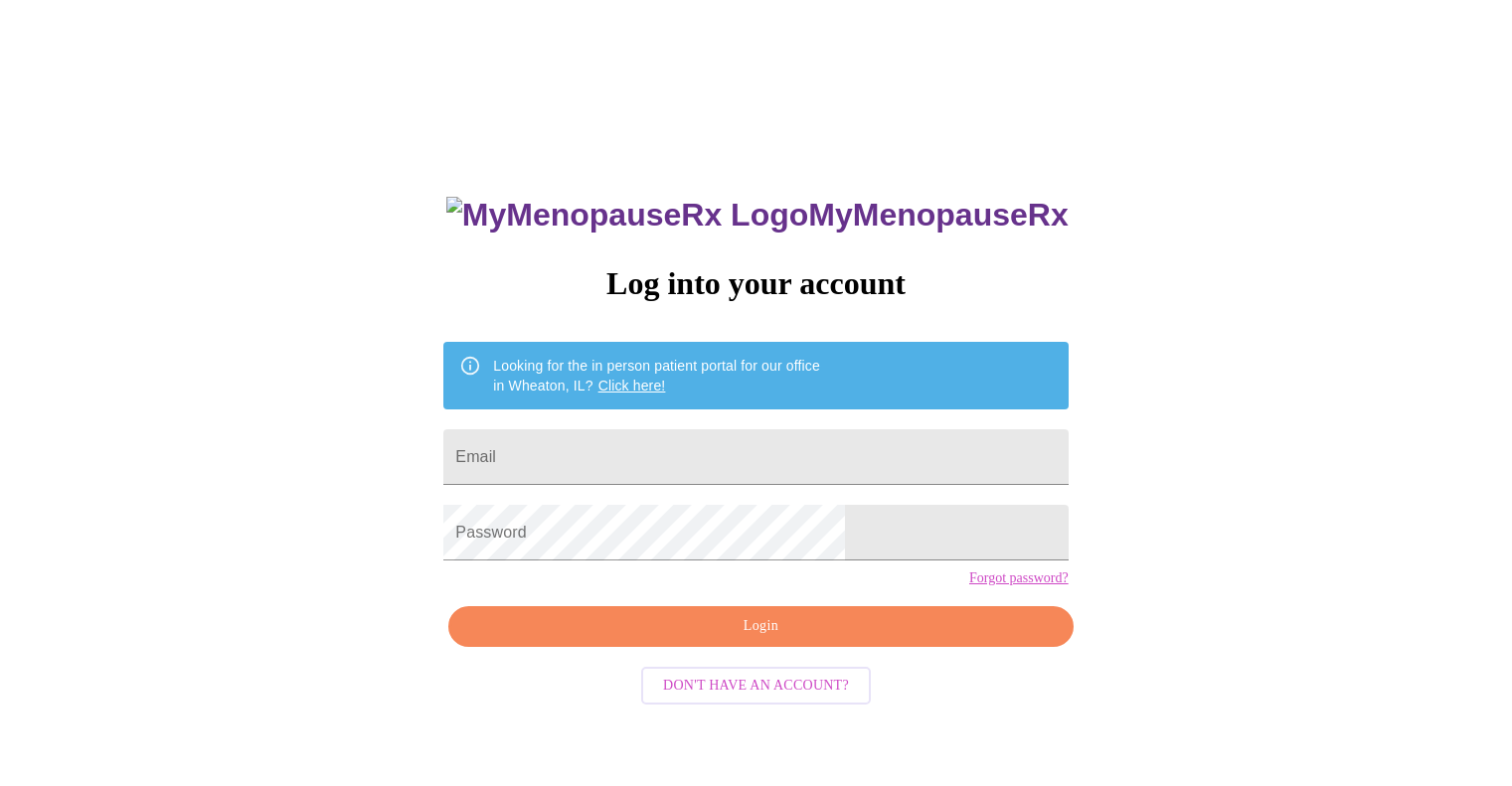 scroll, scrollTop: 0, scrollLeft: 0, axis: both 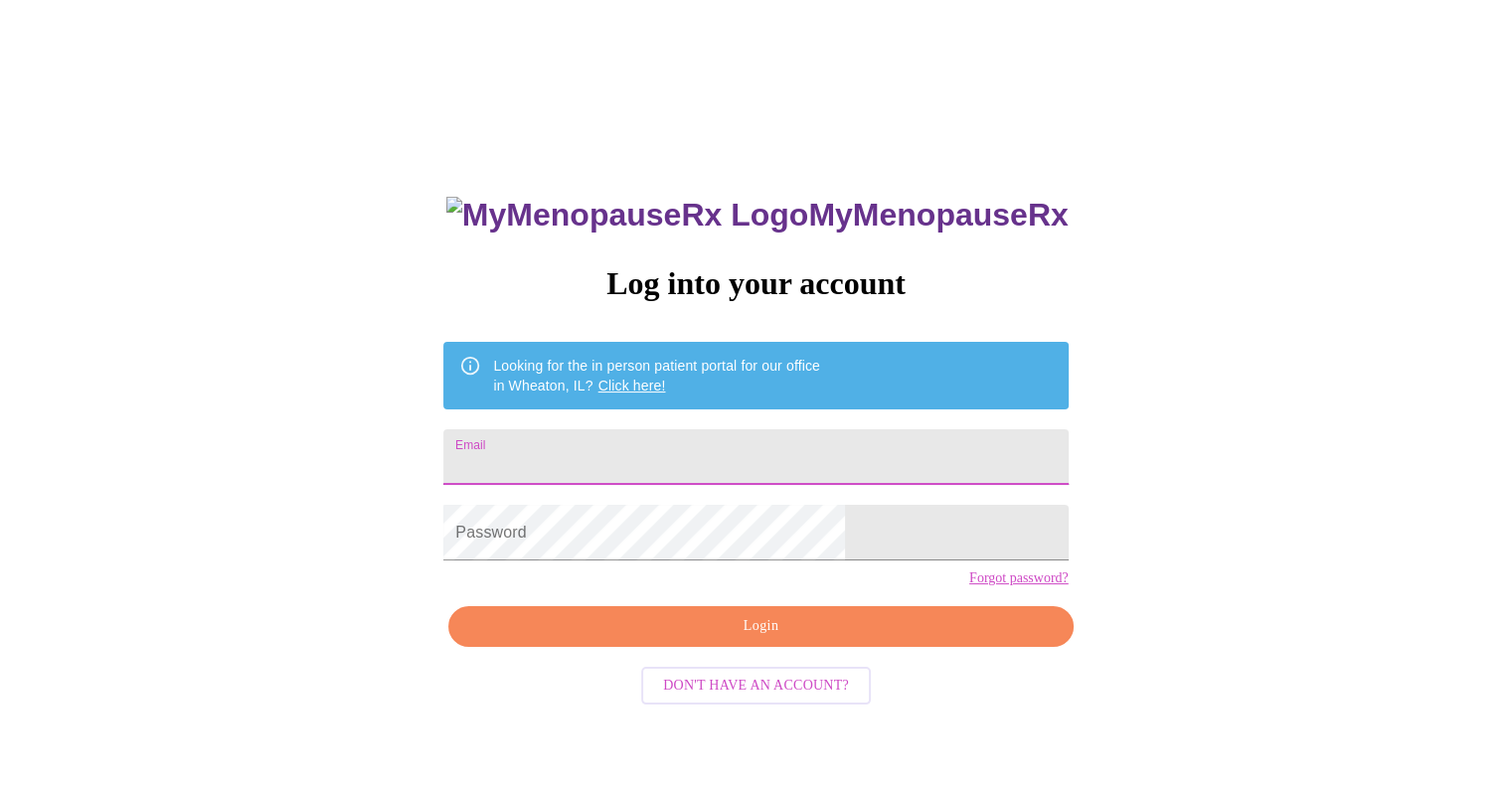 click on "Email" at bounding box center (756, 457) 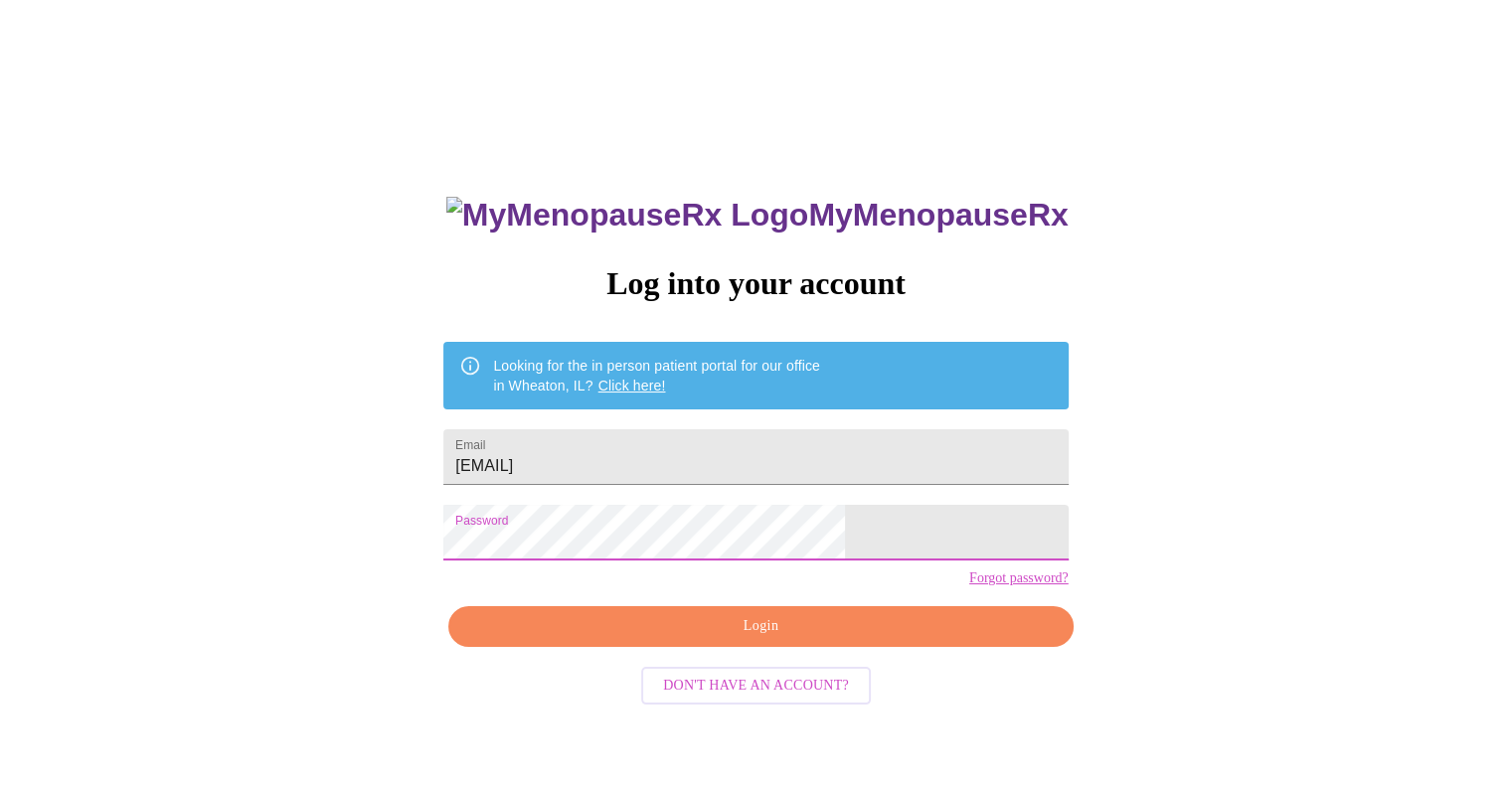 click on "Don't have an account?" at bounding box center [756, 686] 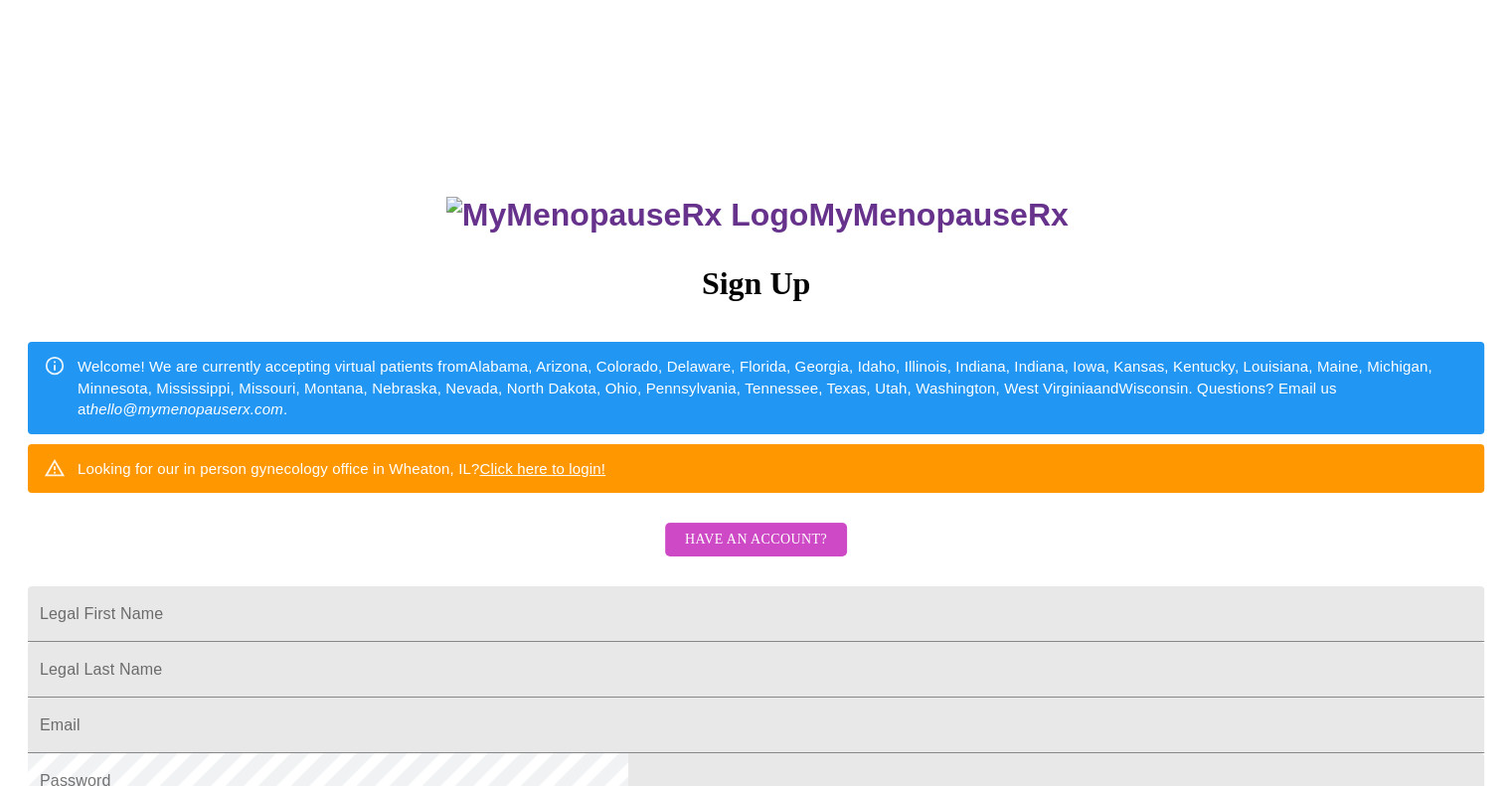 click on "MyMenopauseRx Sign Up Welcome! We are currently accepting virtual patients from  [STATE], [STATE], [STATE], [STATE], [STATE], [STATE], [STATE], [STATE], [STATE], [STATE], [STATE], [STATE], [STATE], [STATE], [STATE], [STATE], [STATE], [STATE], [STATE], [STATE], [STATE], [STATE], [STATE], [STATE], [STATE], [STATE], [STATE], [STATE], [STATE], [STATE]  and  [STATE] . Questions? Email us at  [EMAIL] . Looking for our in person gynecology office in [CITY], [STATE]?  Click here to login! Have an account? Legal First Name Legal Last Name Email Password Confirm Password Sign Up Have an account?" at bounding box center [756, 479] 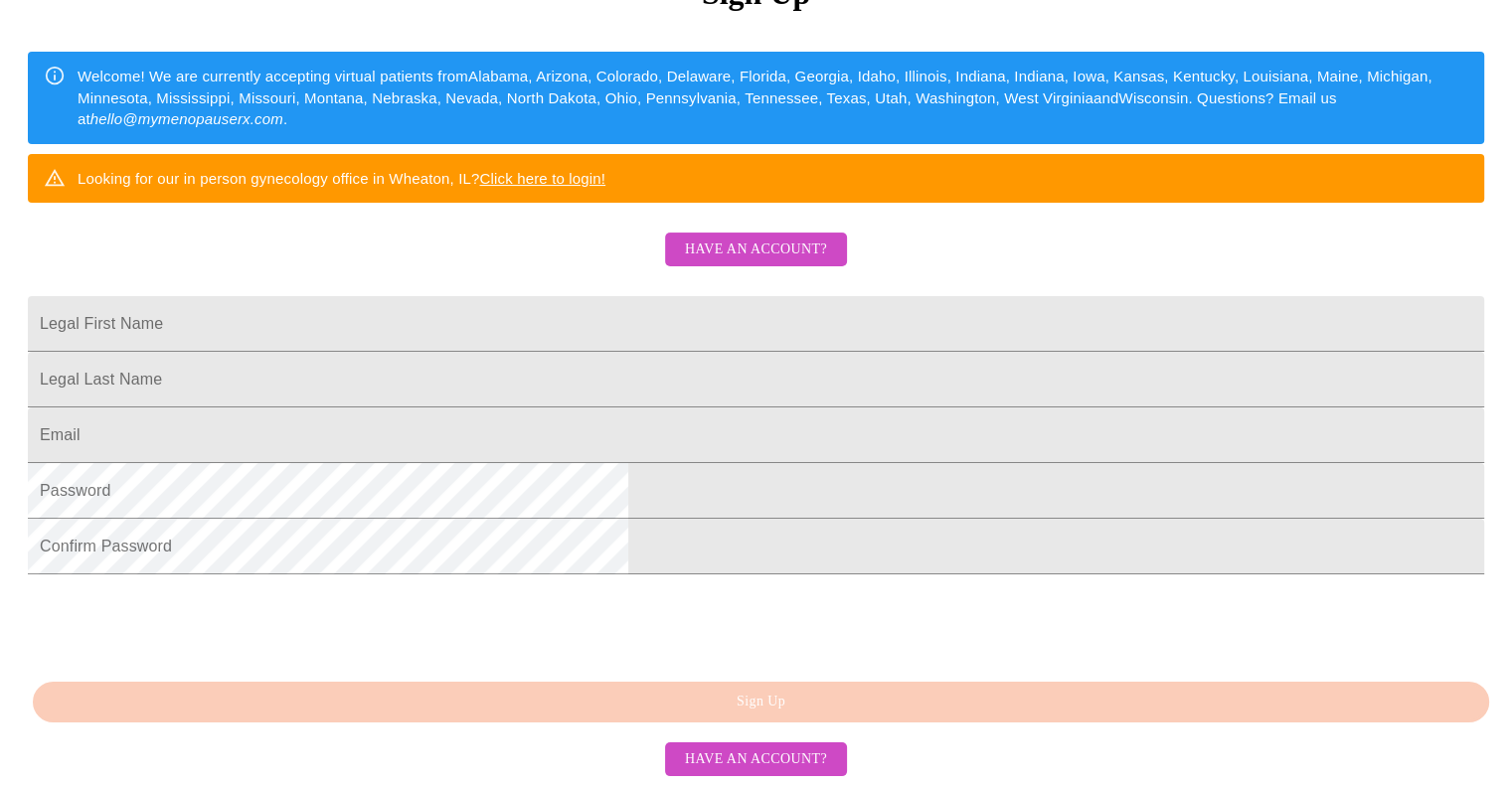 scroll, scrollTop: 397, scrollLeft: 0, axis: vertical 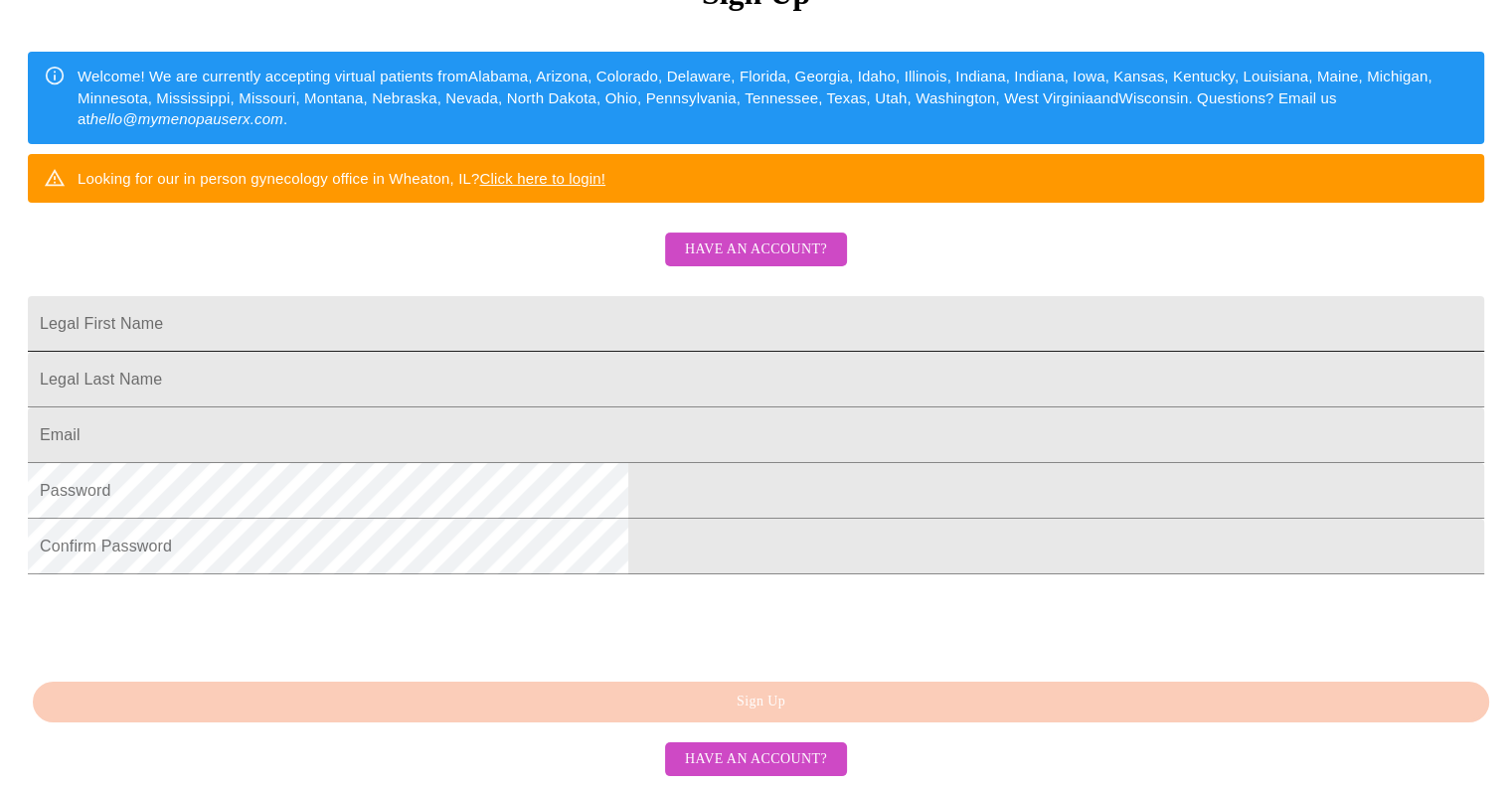 click on "Legal First Name" at bounding box center (756, 324) 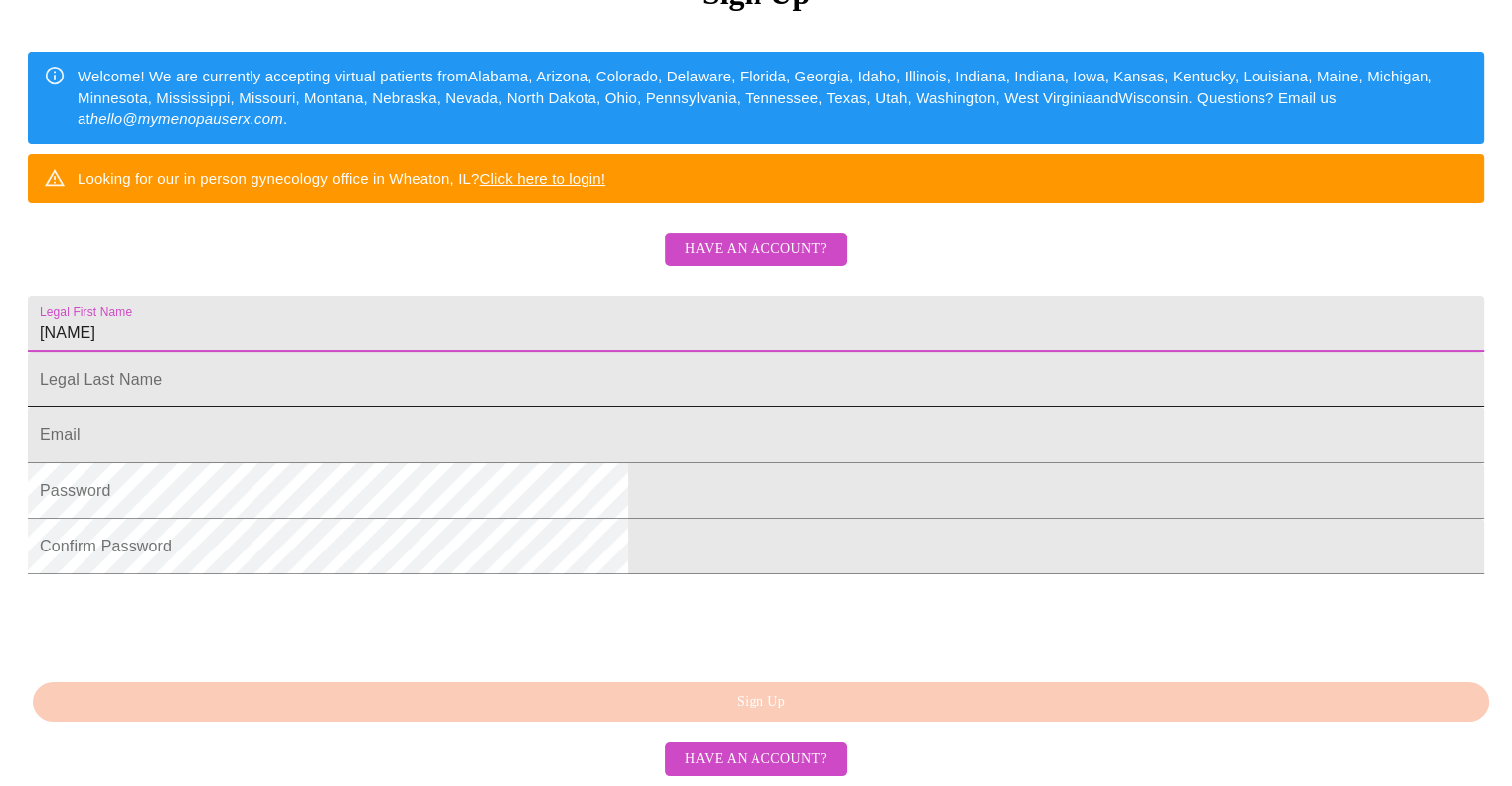 type on "[NAME]" 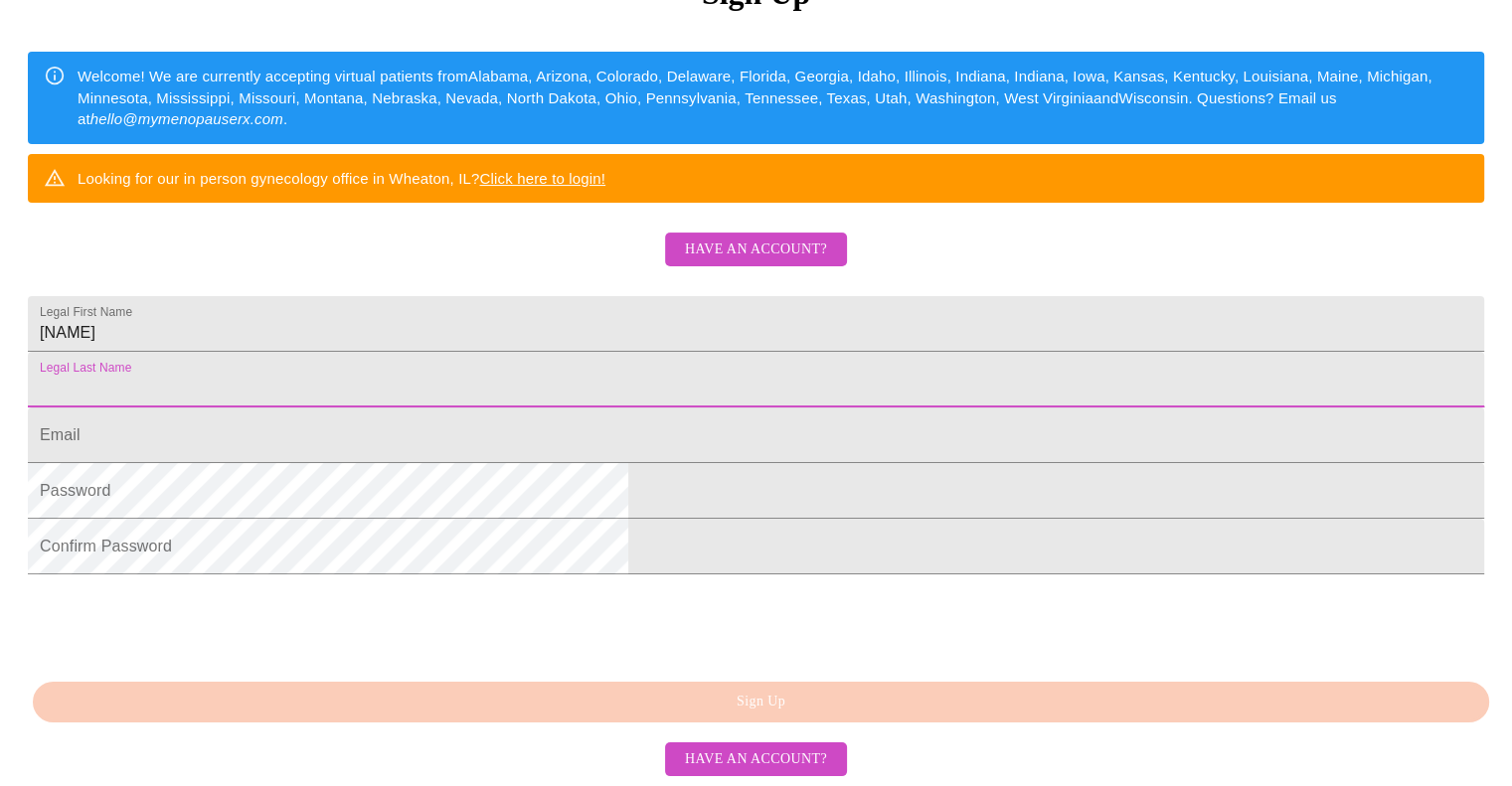 click on "Legal First Name" at bounding box center [756, 380] 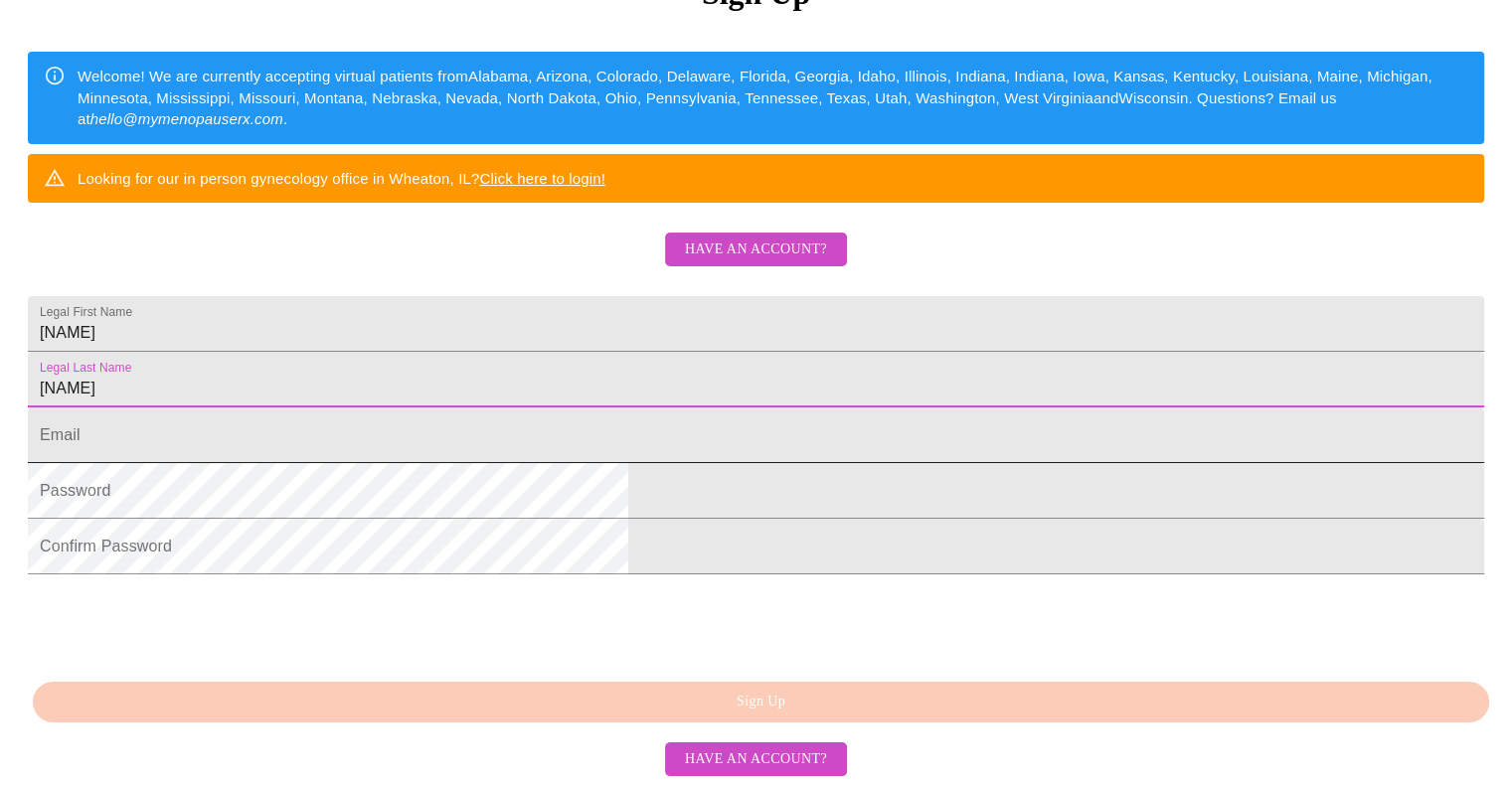 type on "[NAME]" 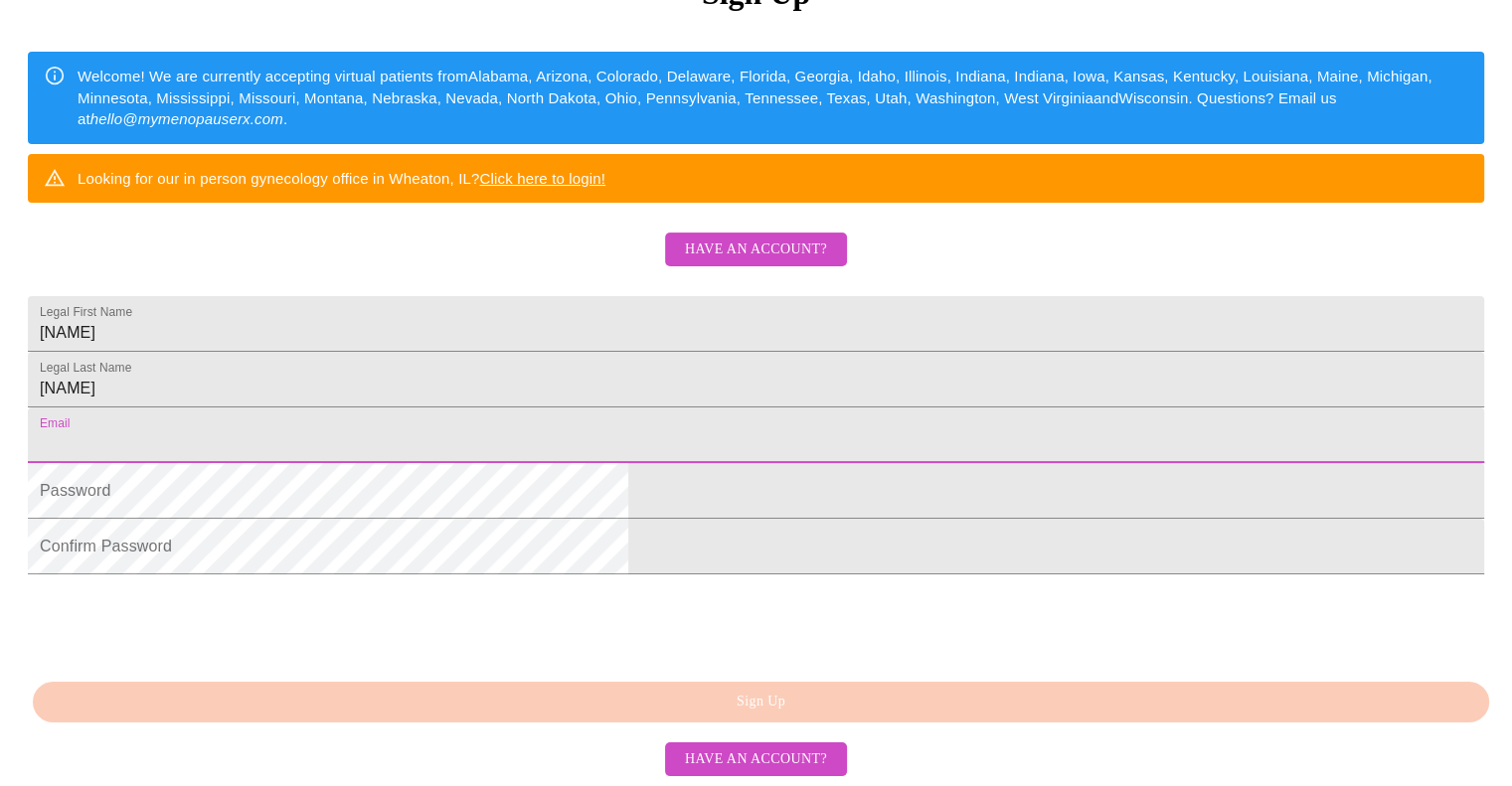 type on "[EMAIL]" 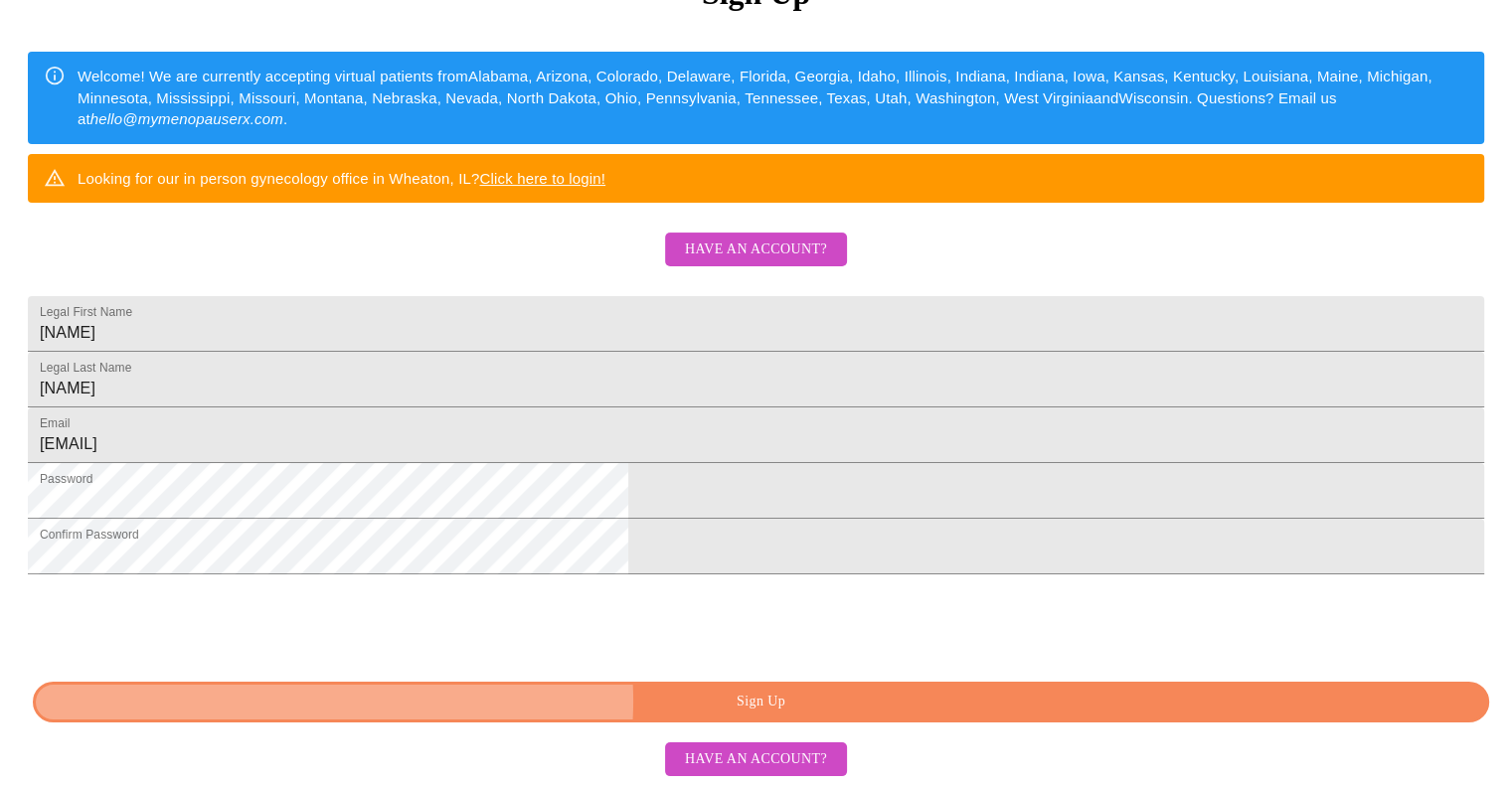 click on "Sign Up" at bounding box center (760, 702) 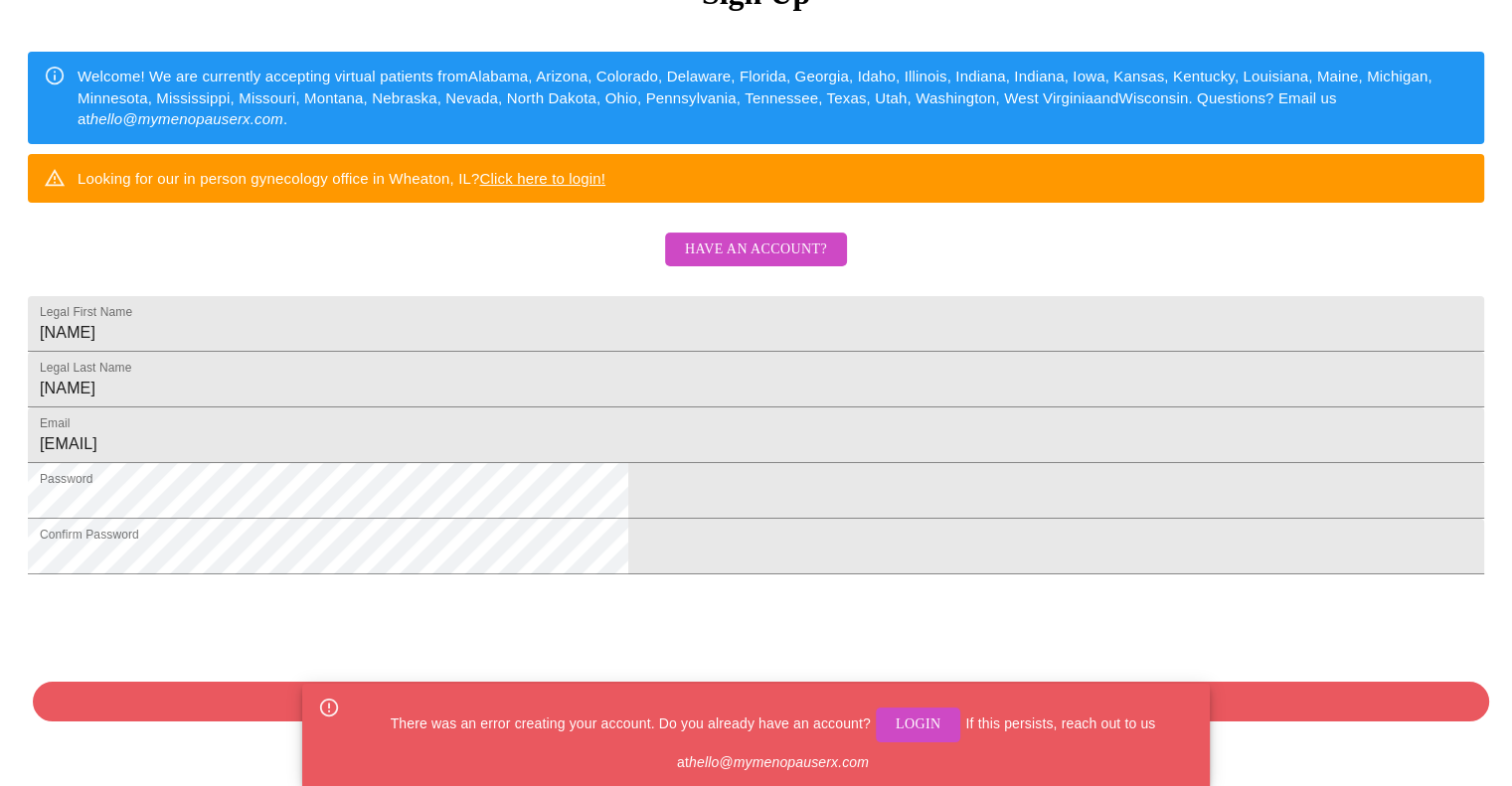 scroll, scrollTop: 442, scrollLeft: 0, axis: vertical 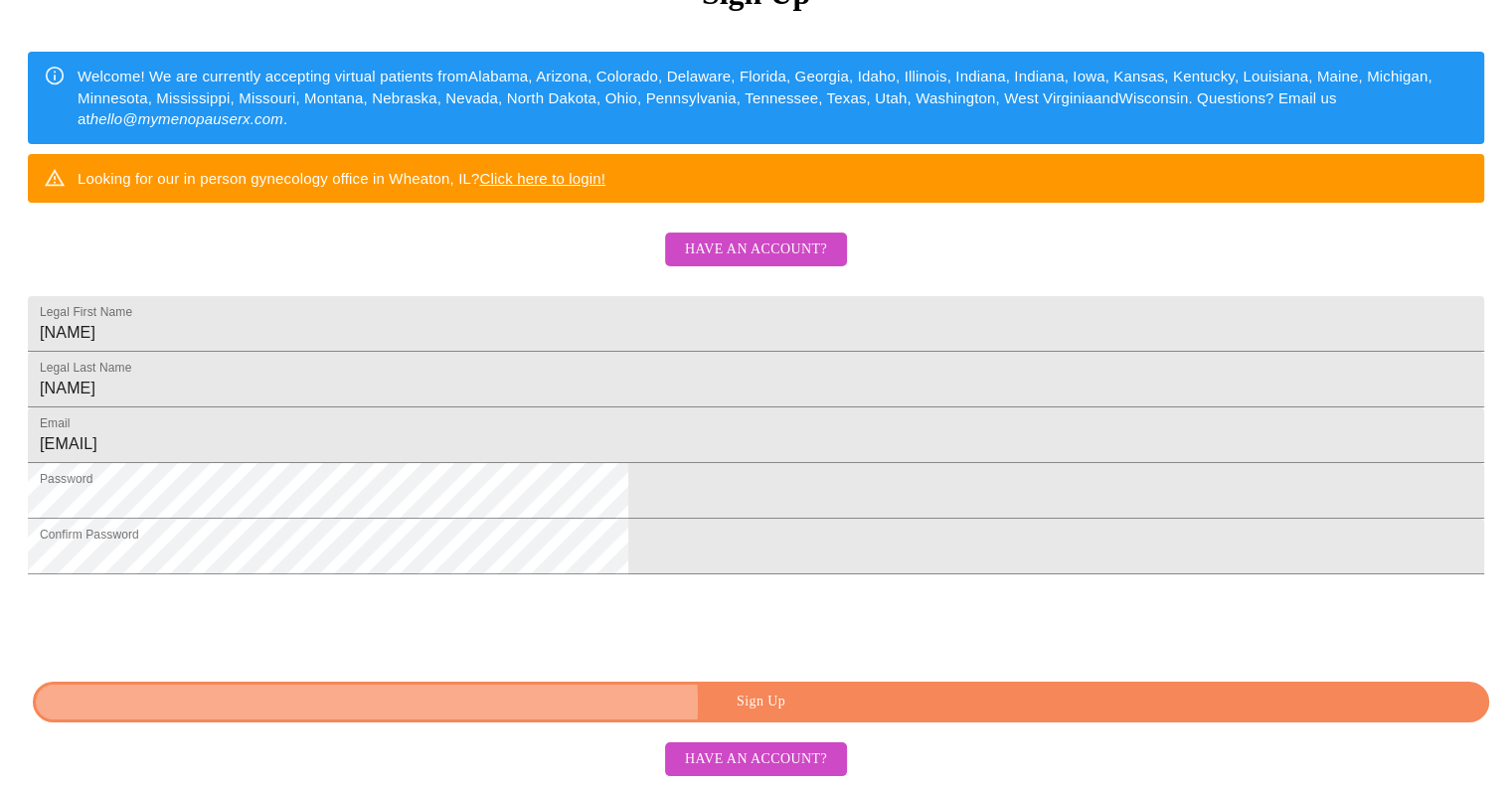 click on "Sign Up" at bounding box center (760, 702) 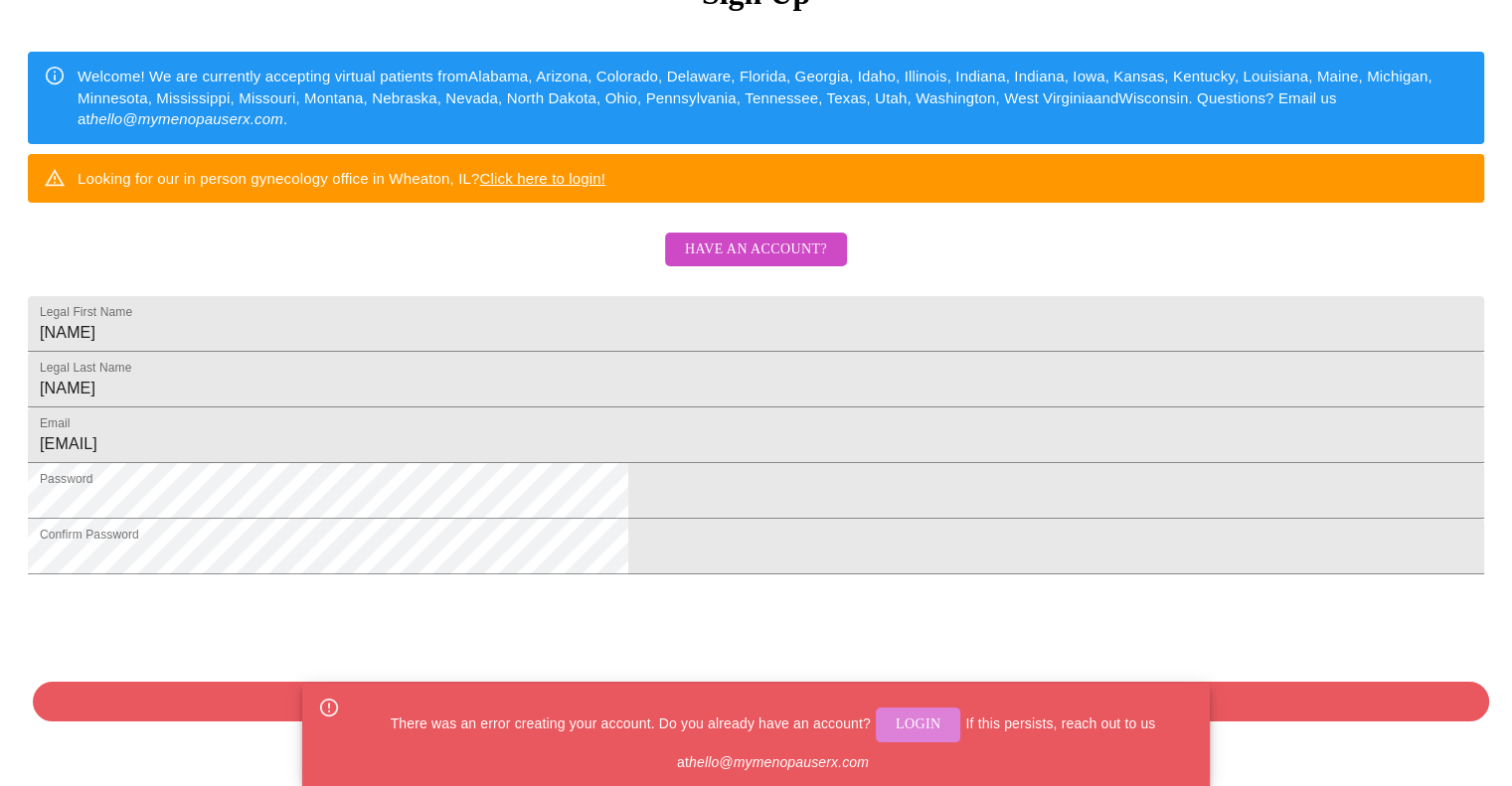 click on "Login" at bounding box center [919, 724] 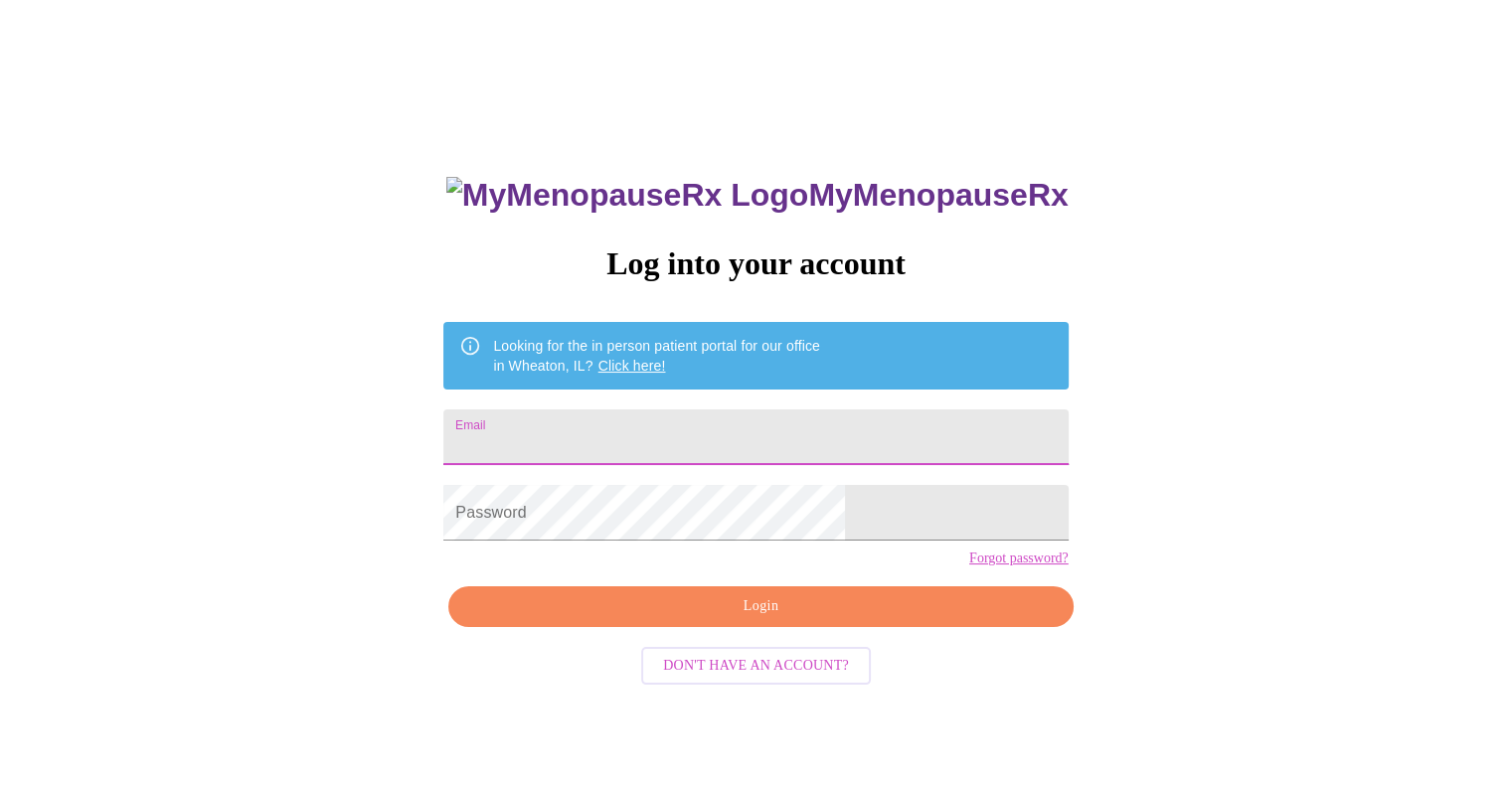 click on "Email" at bounding box center (756, 437) 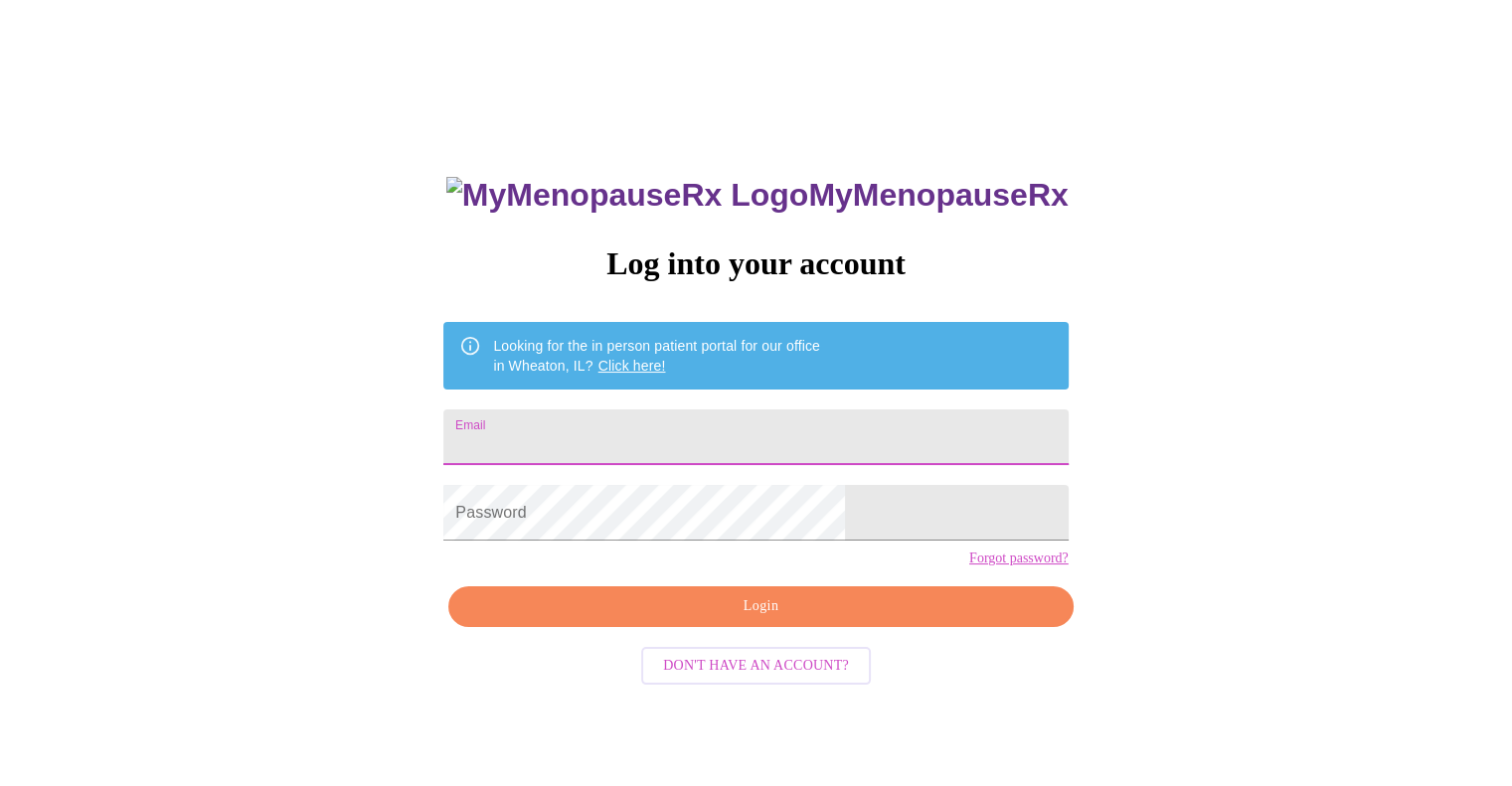 type on "[EMAIL]" 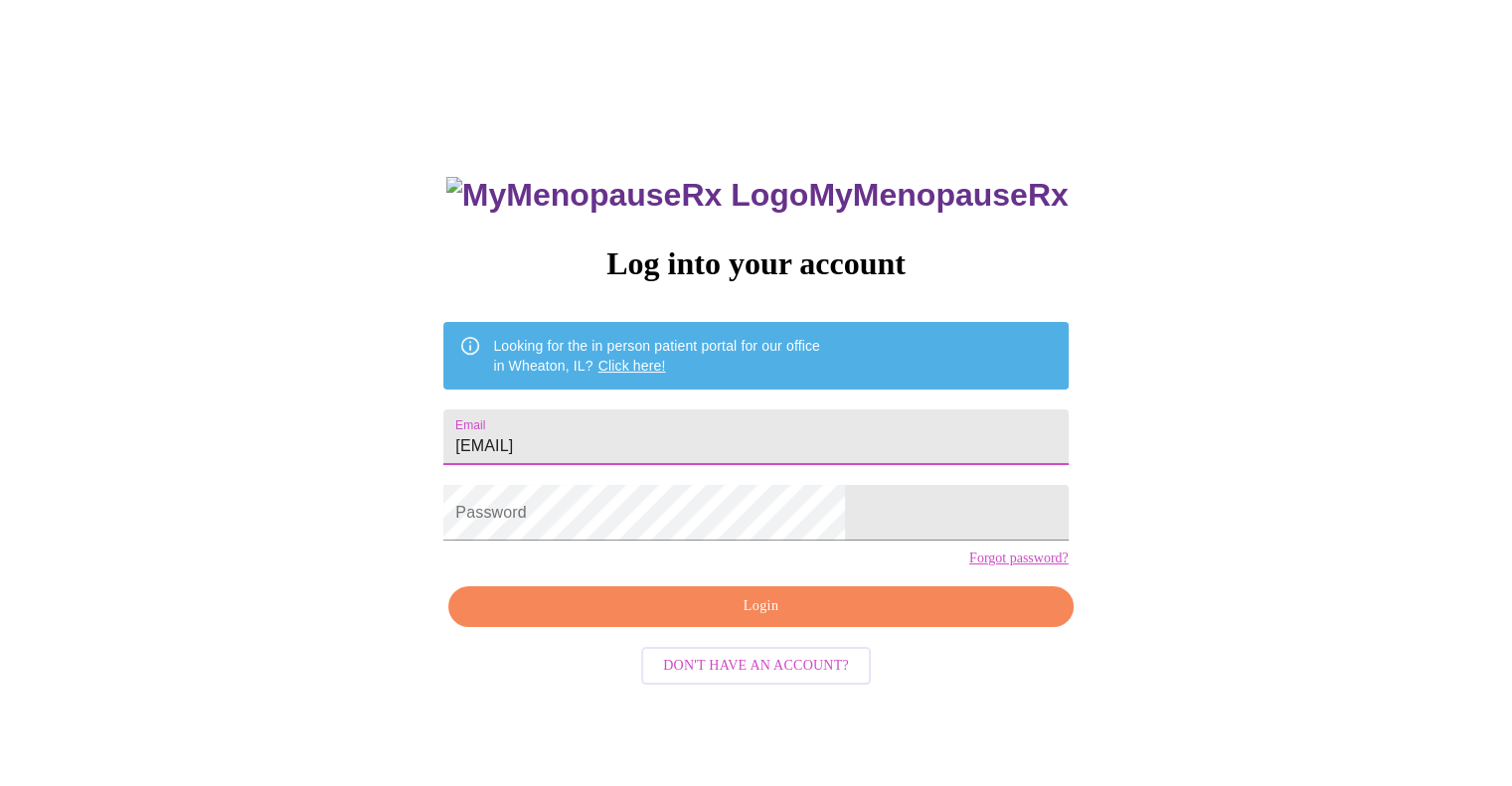 click on "Forgot password?" at bounding box center (1019, 558) 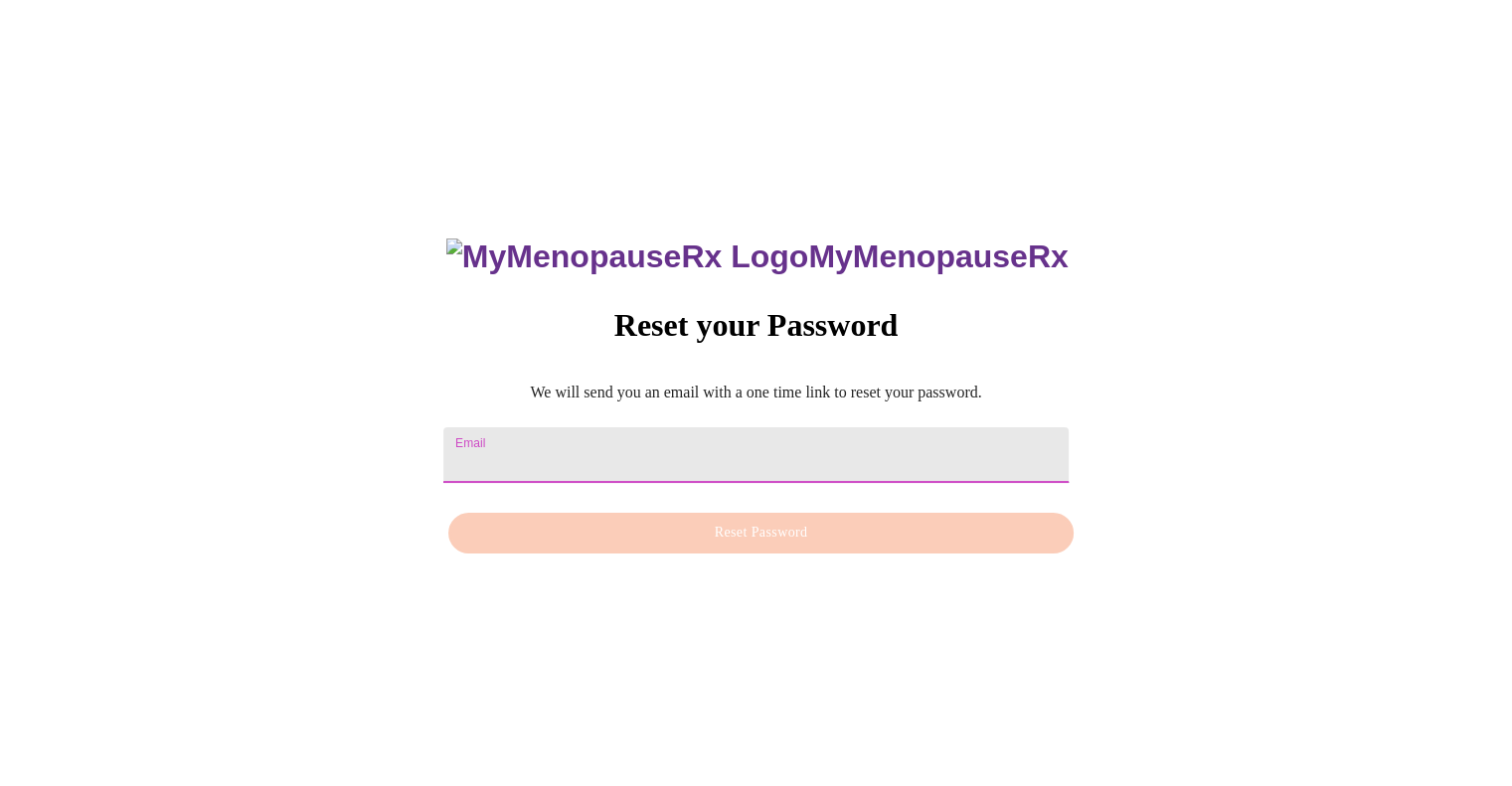 click on "Email" at bounding box center (756, 455) 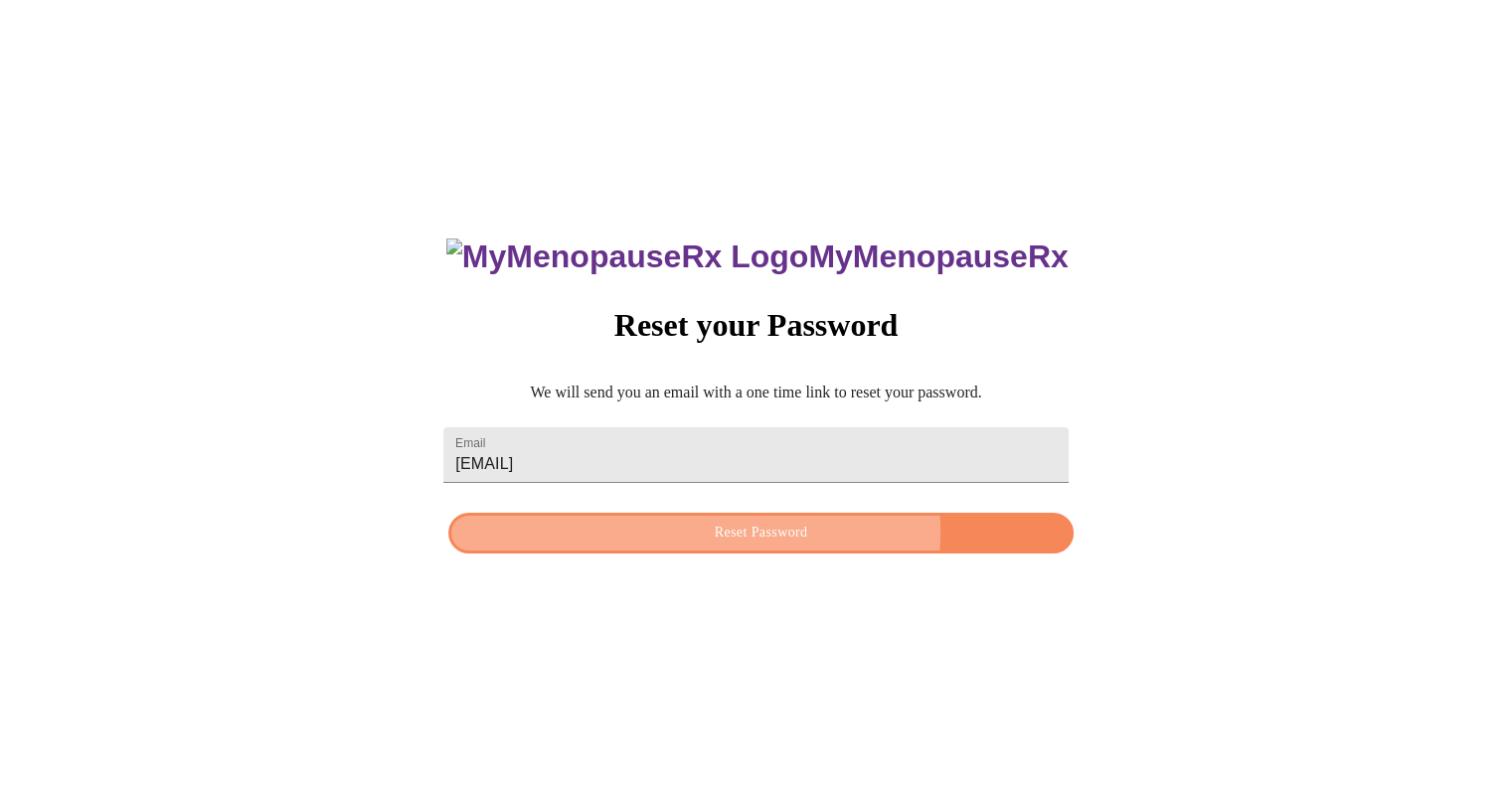 click on "Reset Password" at bounding box center [760, 533] 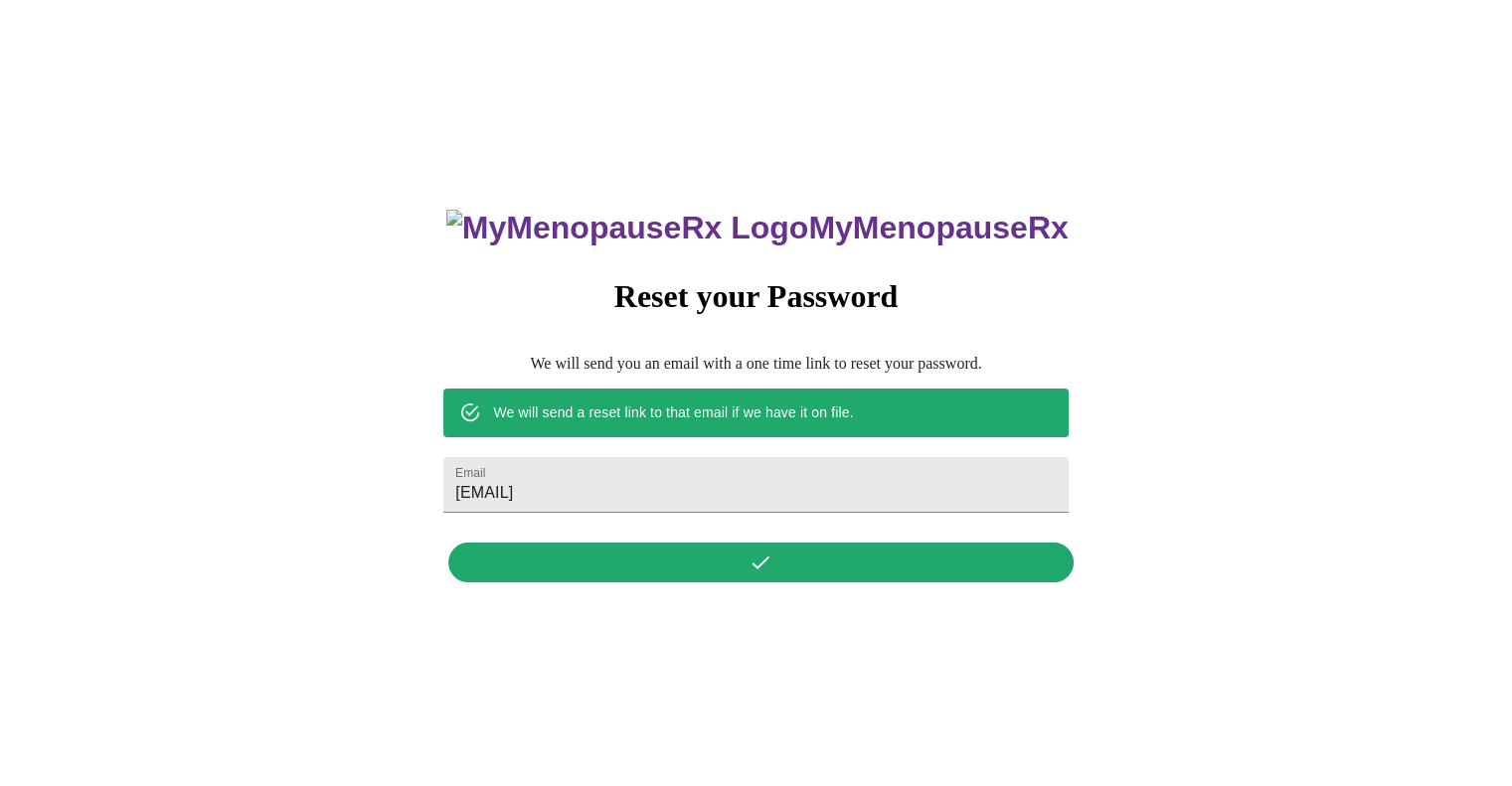 scroll, scrollTop: 0, scrollLeft: 0, axis: both 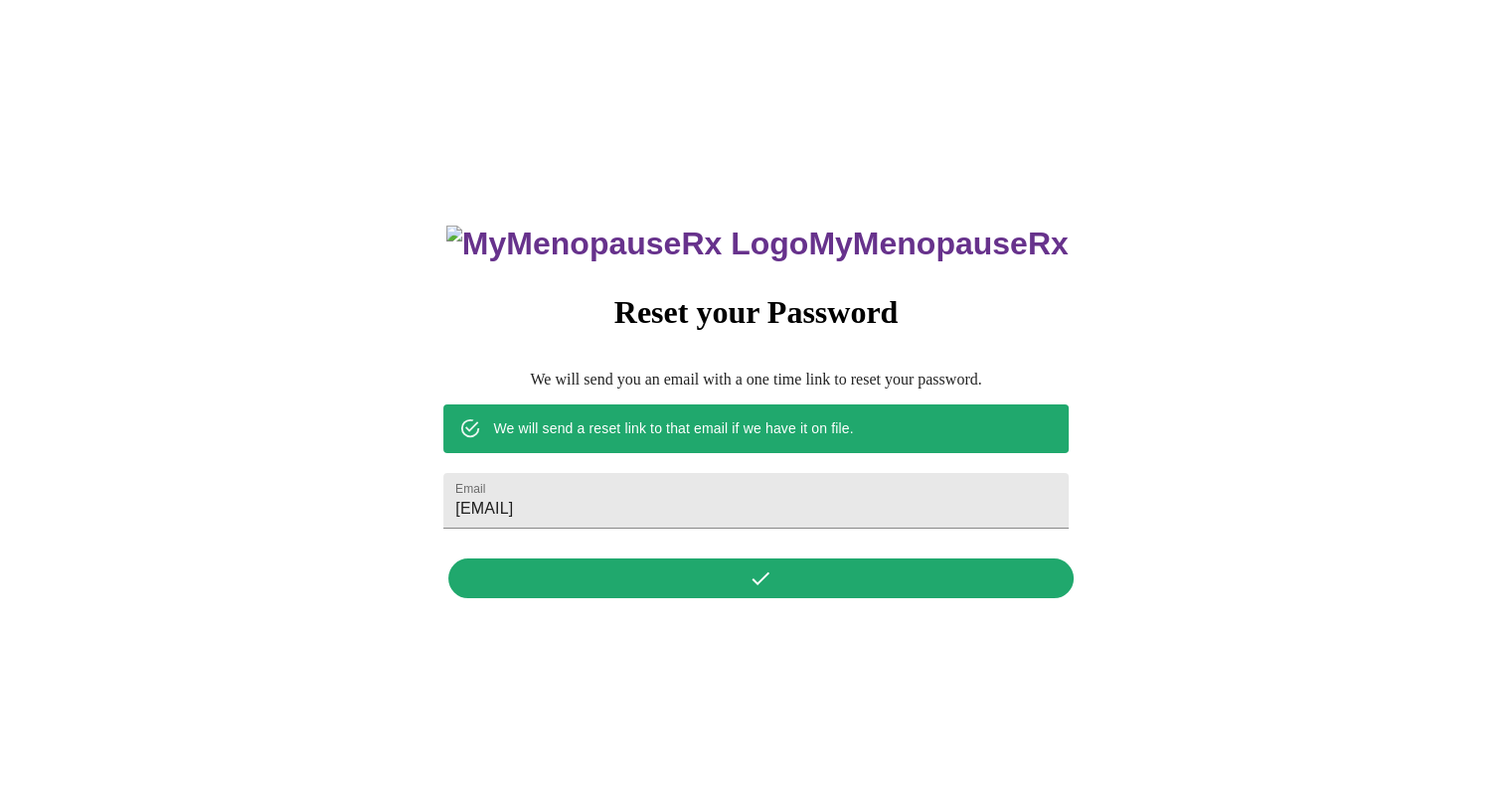 click on "MyMenopauseRx Reset your Password We will send you an email with a one time link to reset your password. We will send a reset link to that email if we have it on file. Email [EMAIL]" at bounding box center (756, 400) 